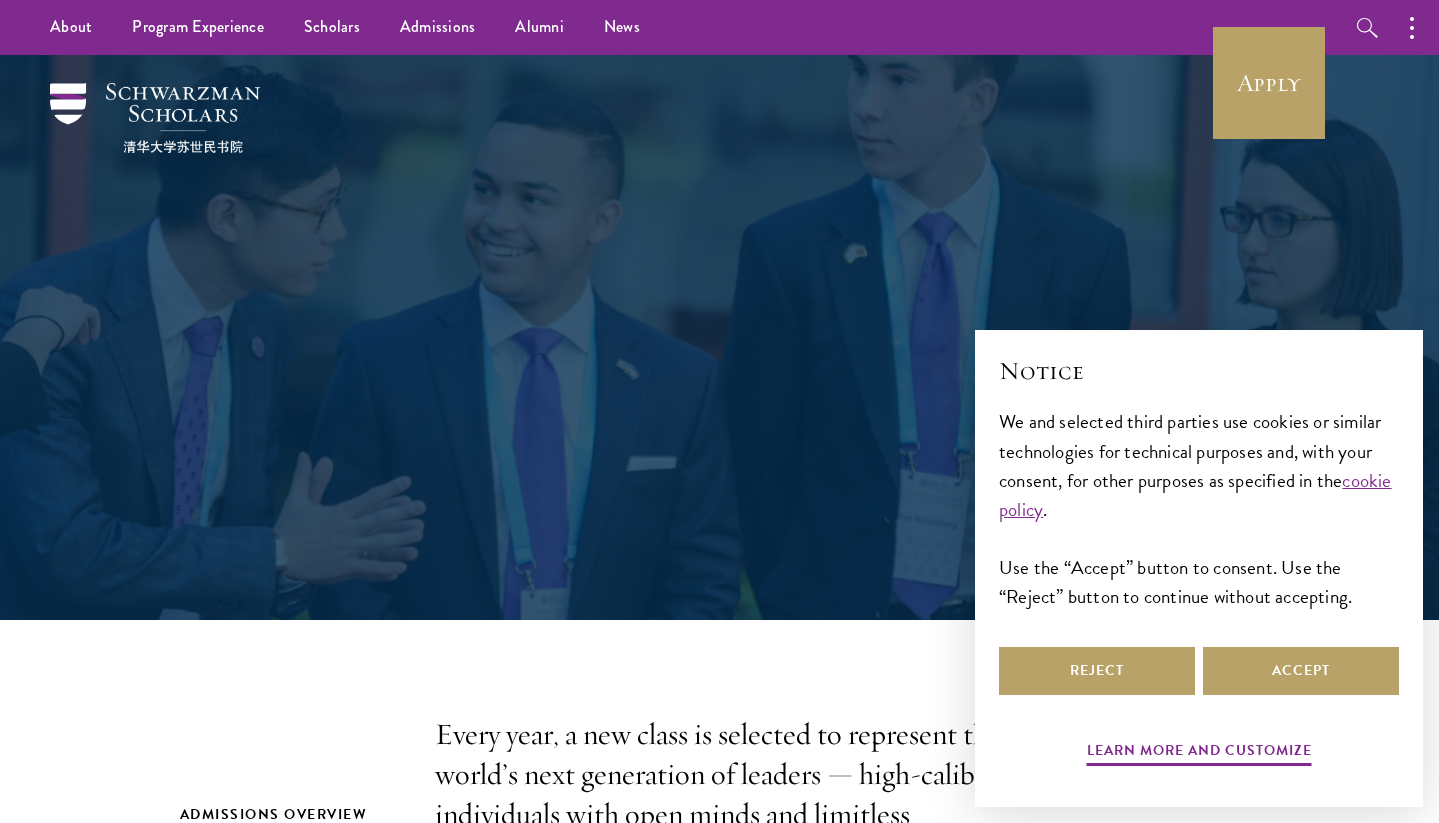 scroll, scrollTop: 0, scrollLeft: 0, axis: both 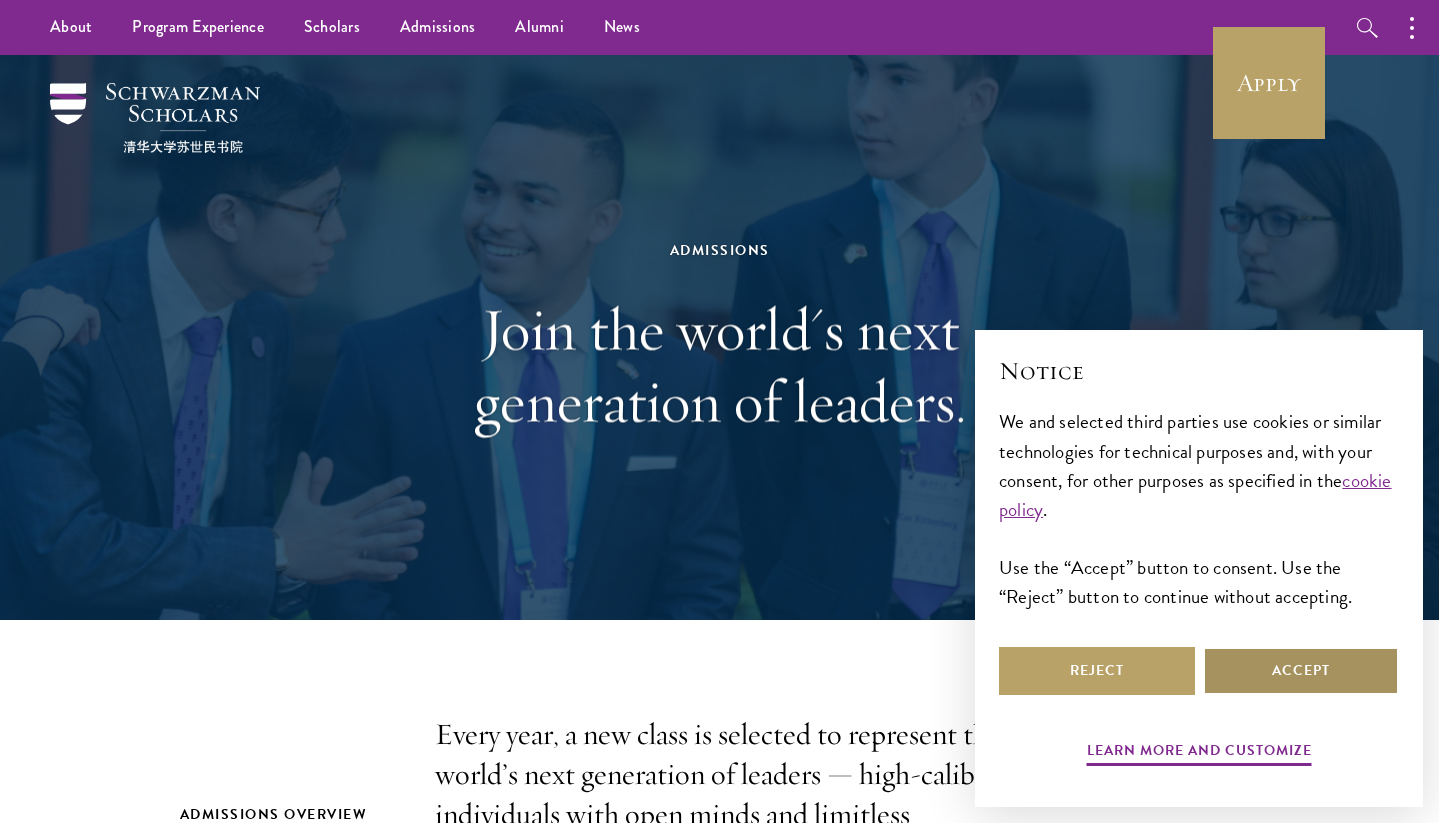 click on "Accept" at bounding box center [1301, 671] 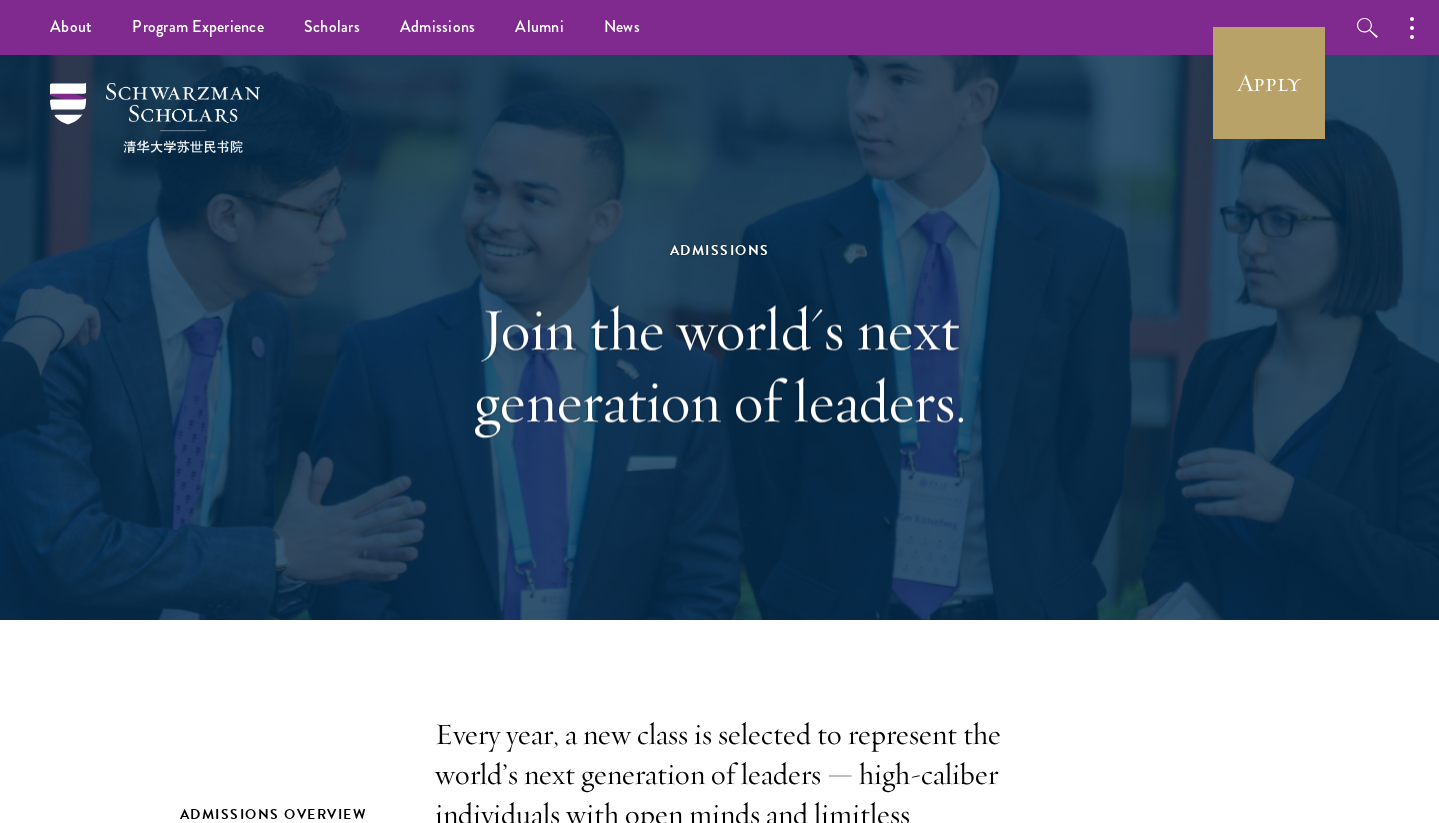 scroll, scrollTop: 0, scrollLeft: 0, axis: both 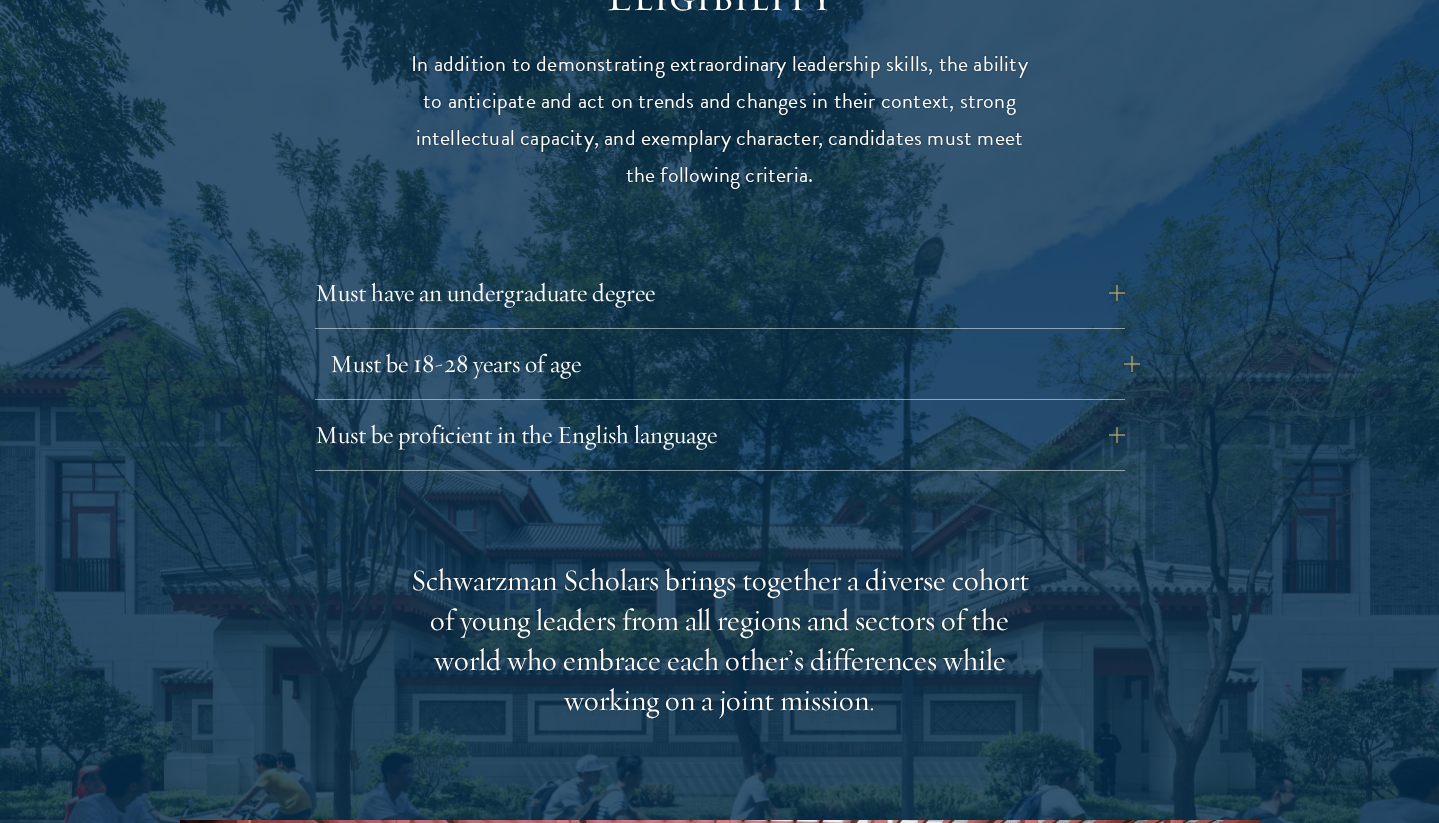 click on "Must be 18-28 years of age" at bounding box center (735, 364) 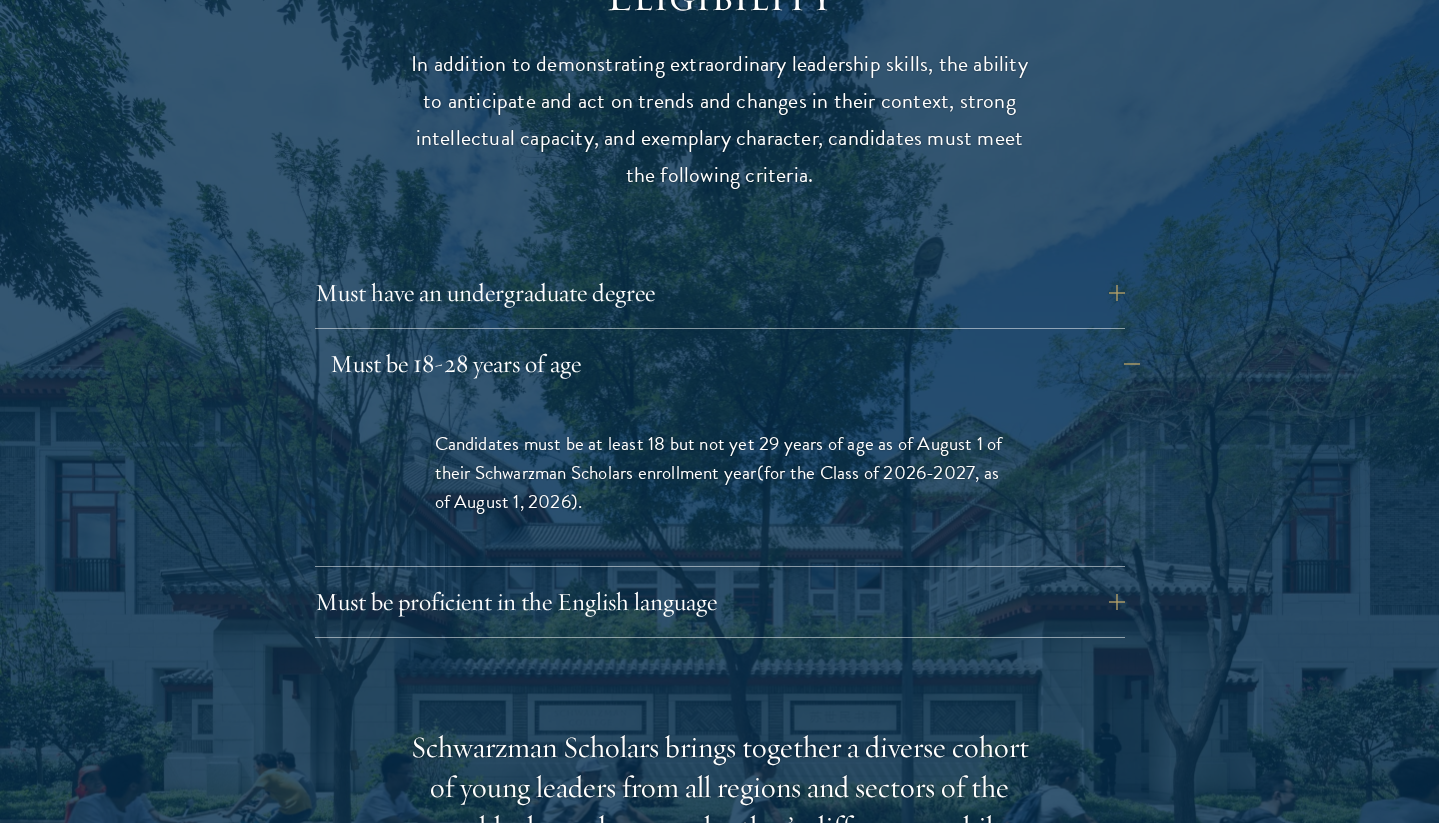 click on "Must be 18-28 years of age" at bounding box center (735, 364) 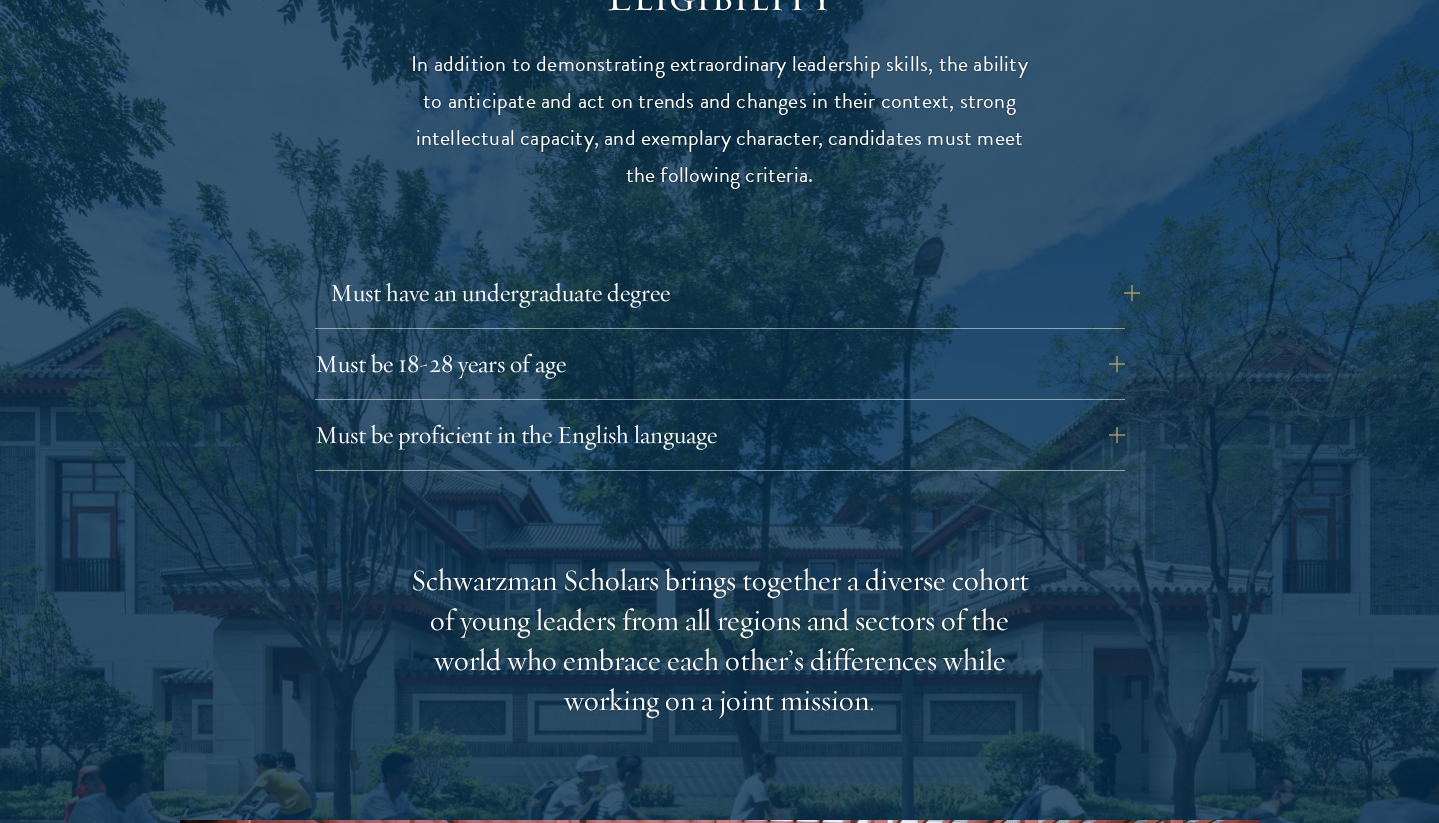click on "Must have an undergraduate degree" at bounding box center [735, 293] 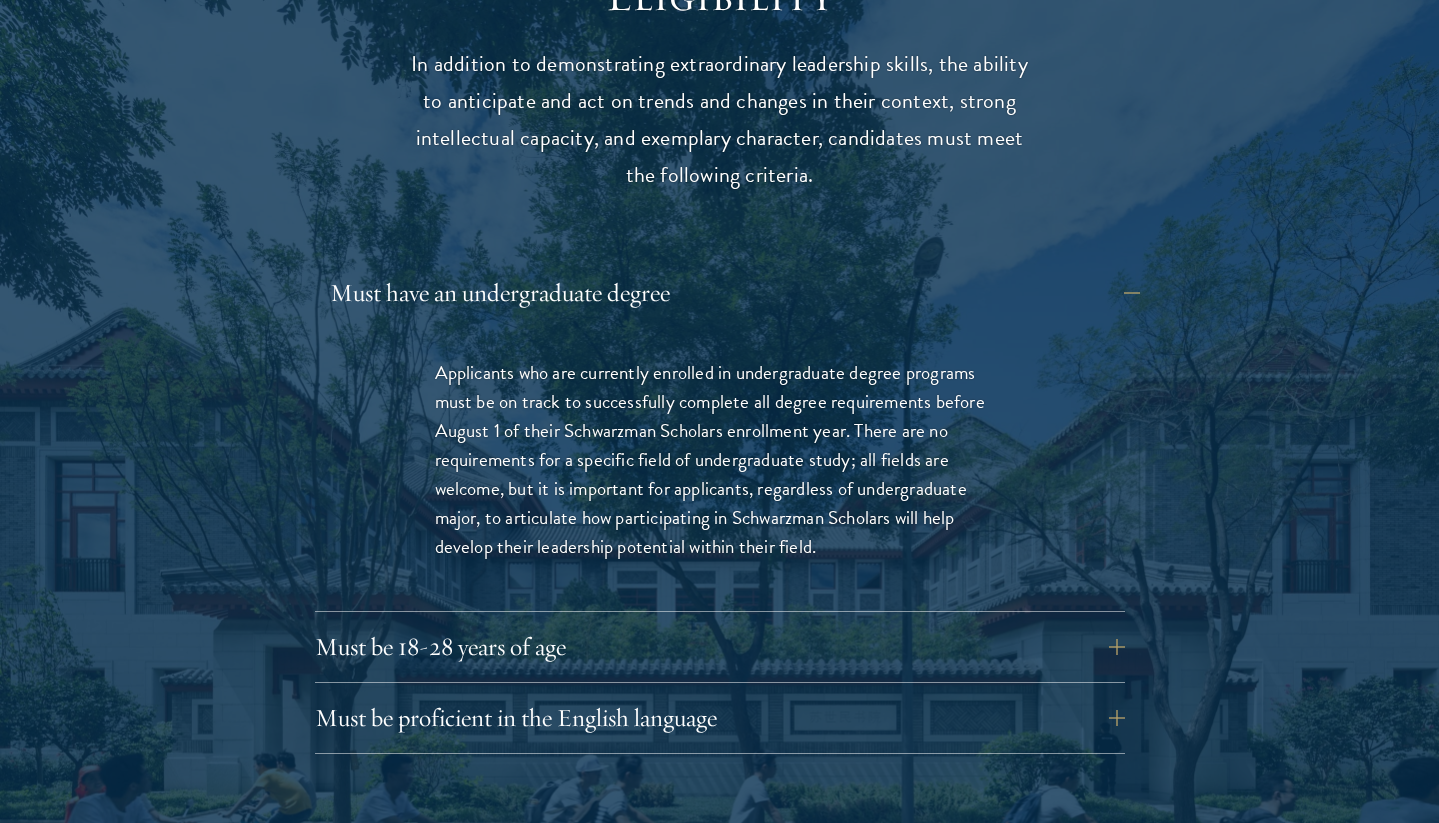 click on "Must have an undergraduate degree" at bounding box center (735, 293) 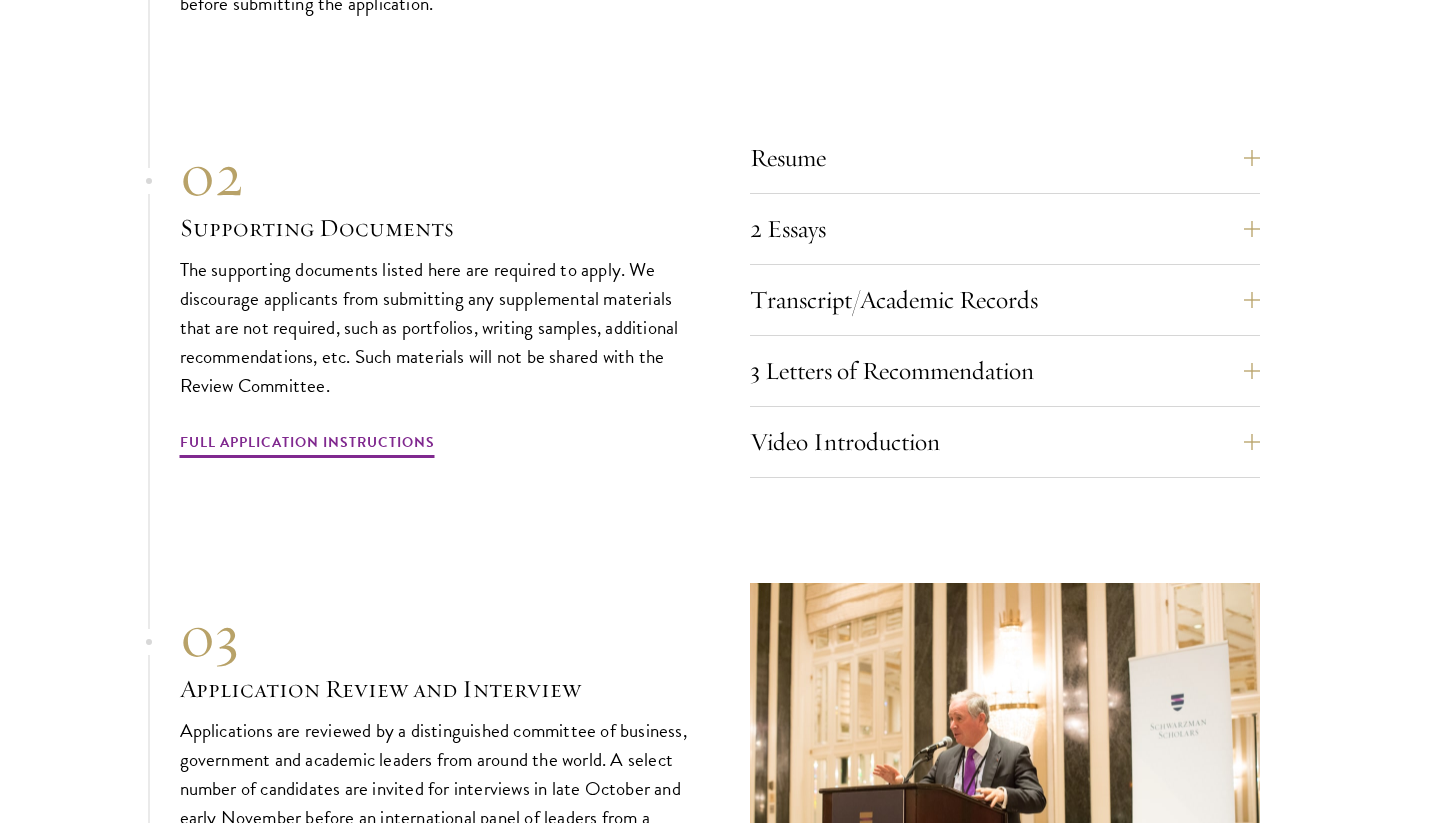 scroll, scrollTop: 6877, scrollLeft: 0, axis: vertical 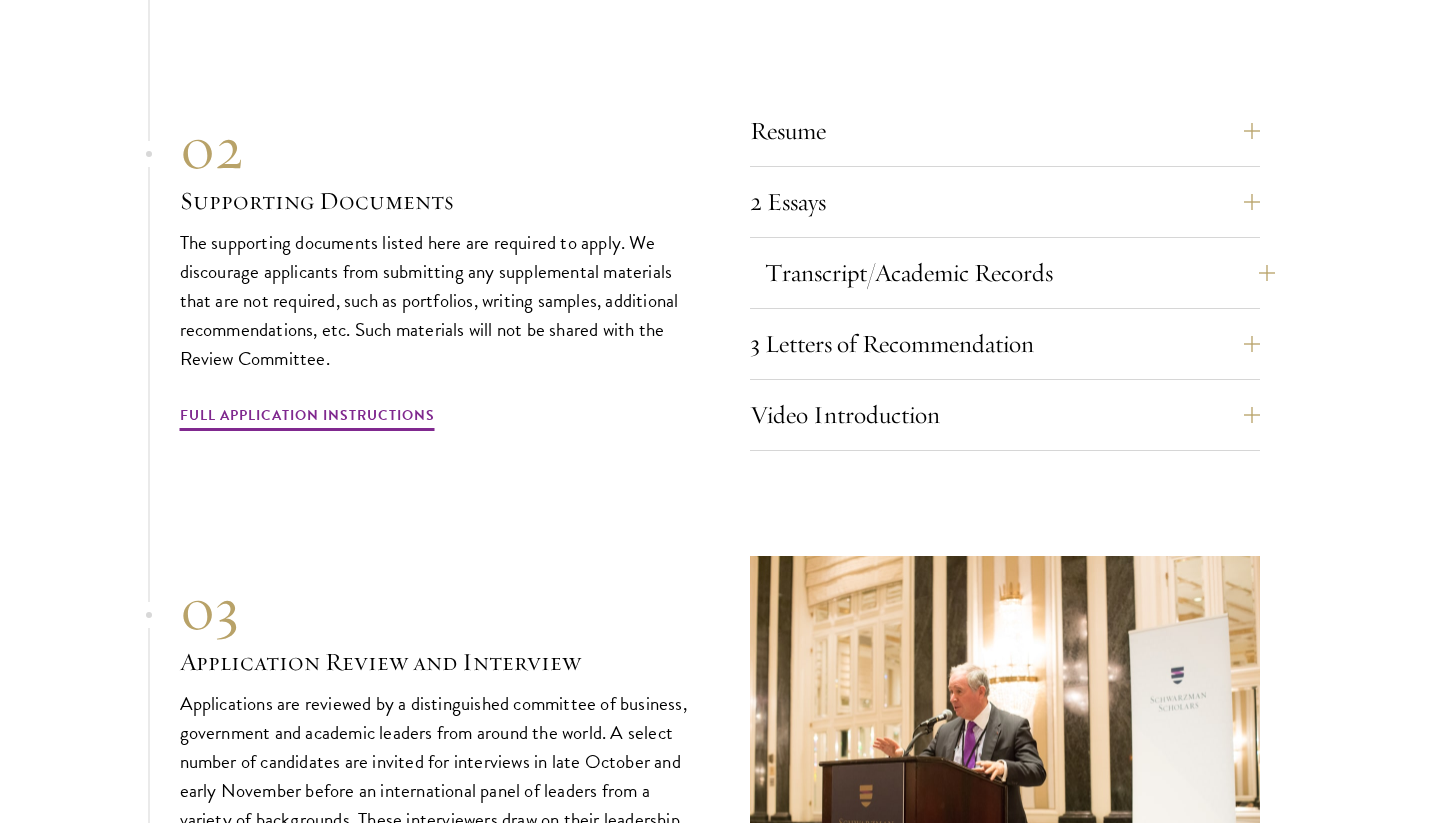 click on "Transcript/Academic Records" at bounding box center [1020, 273] 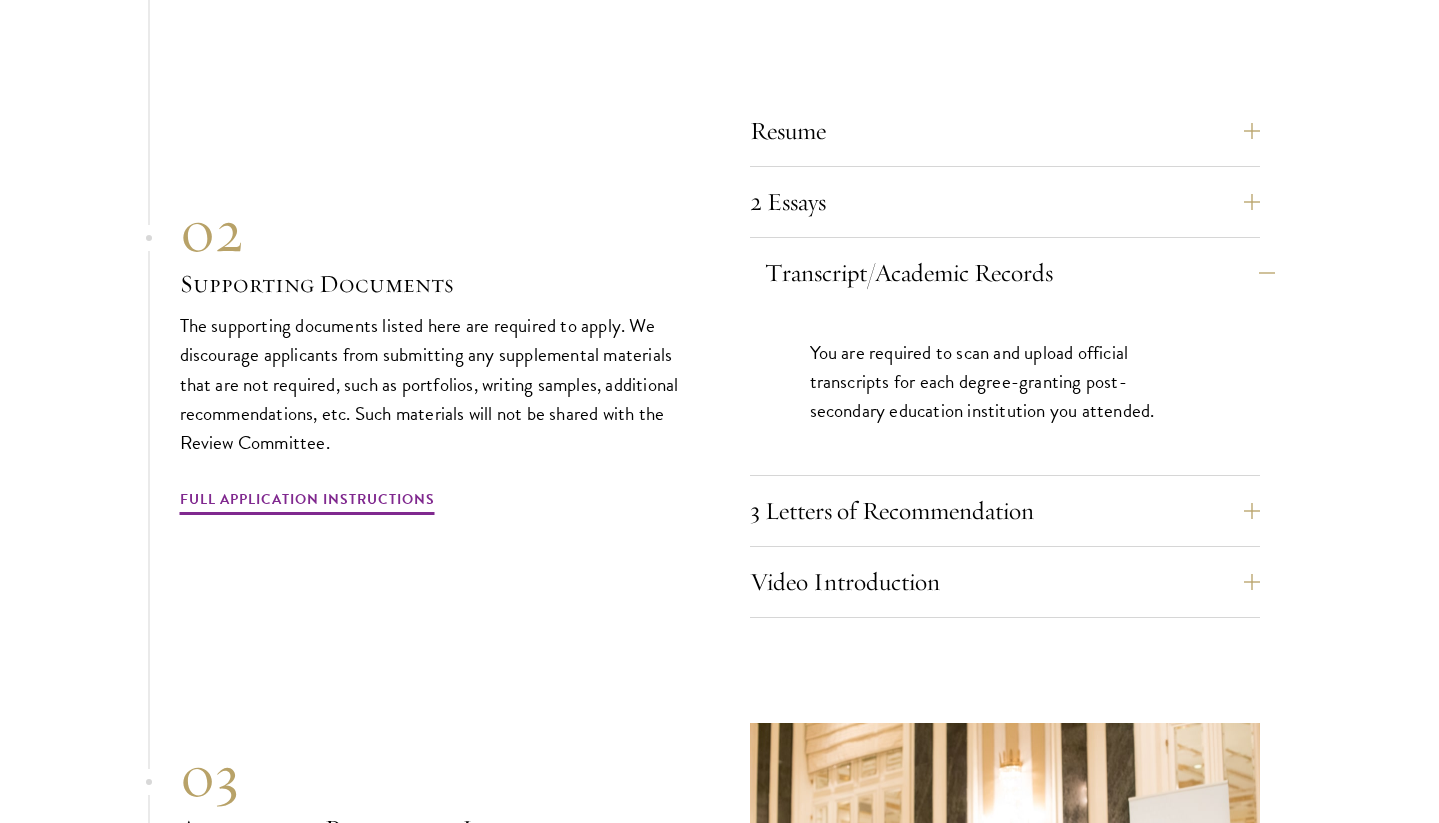 click on "Transcript/Academic Records" at bounding box center [1020, 273] 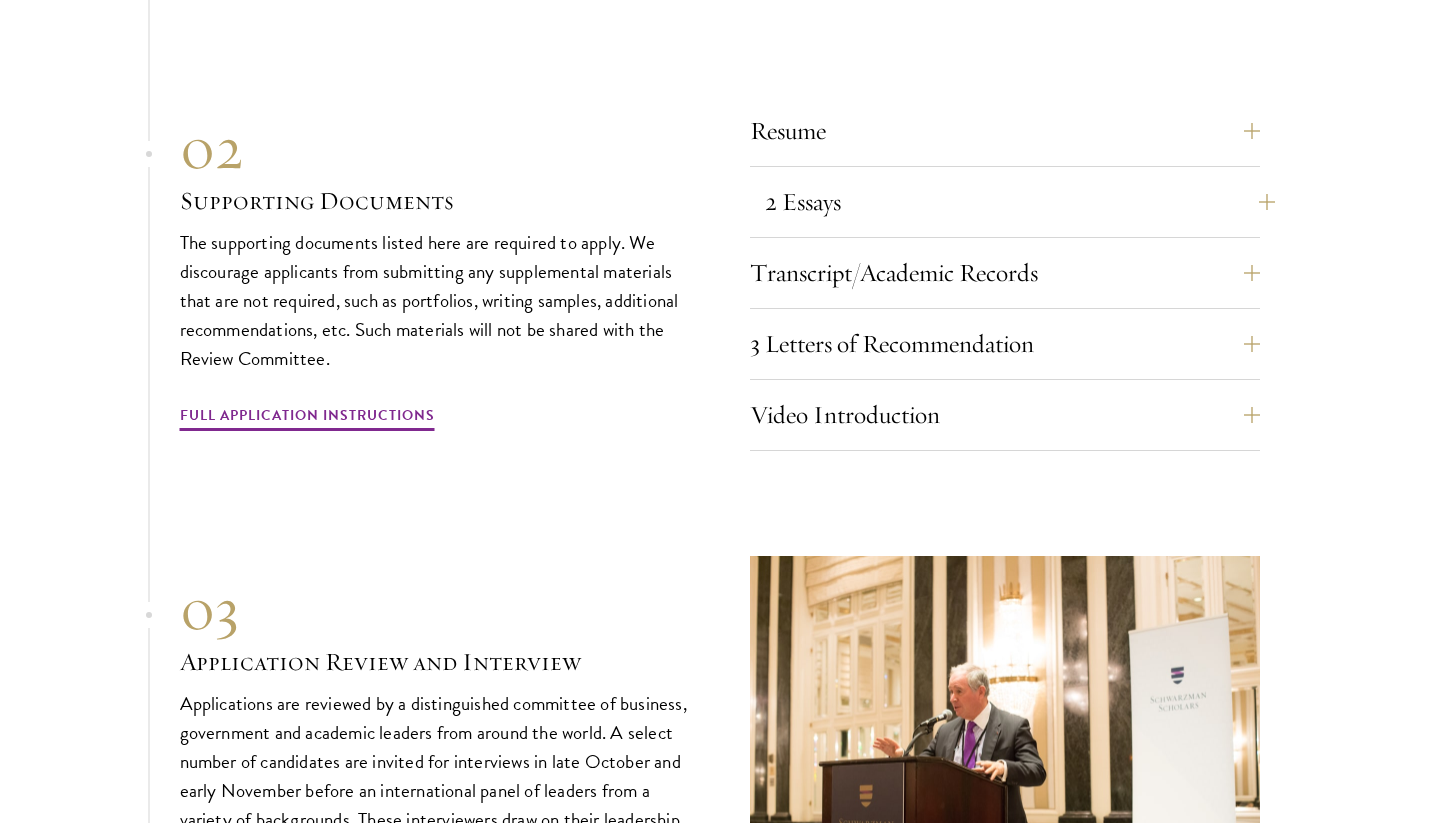 click on "2 Essays" at bounding box center [1020, 202] 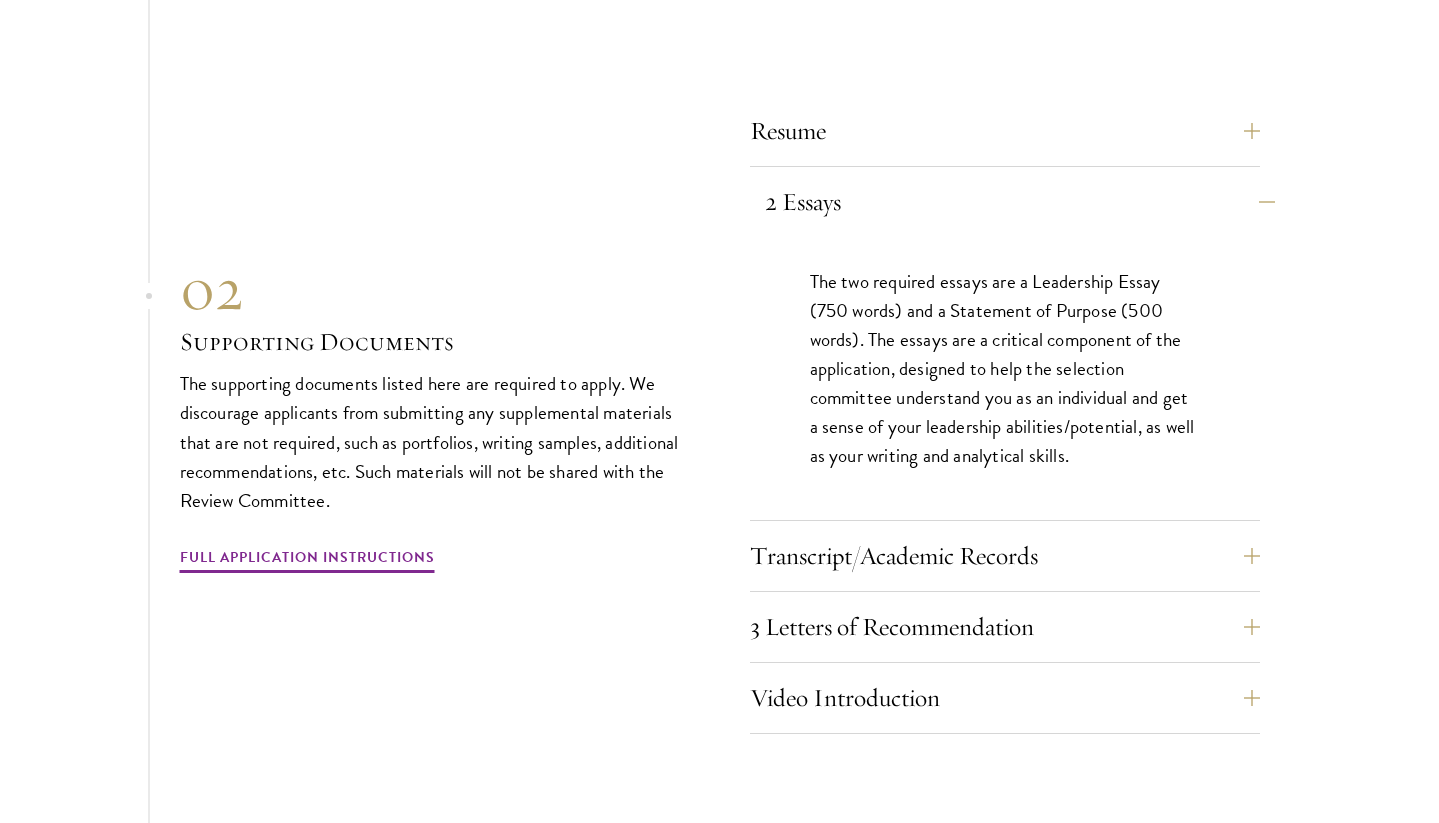click on "2 Essays" at bounding box center (1020, 202) 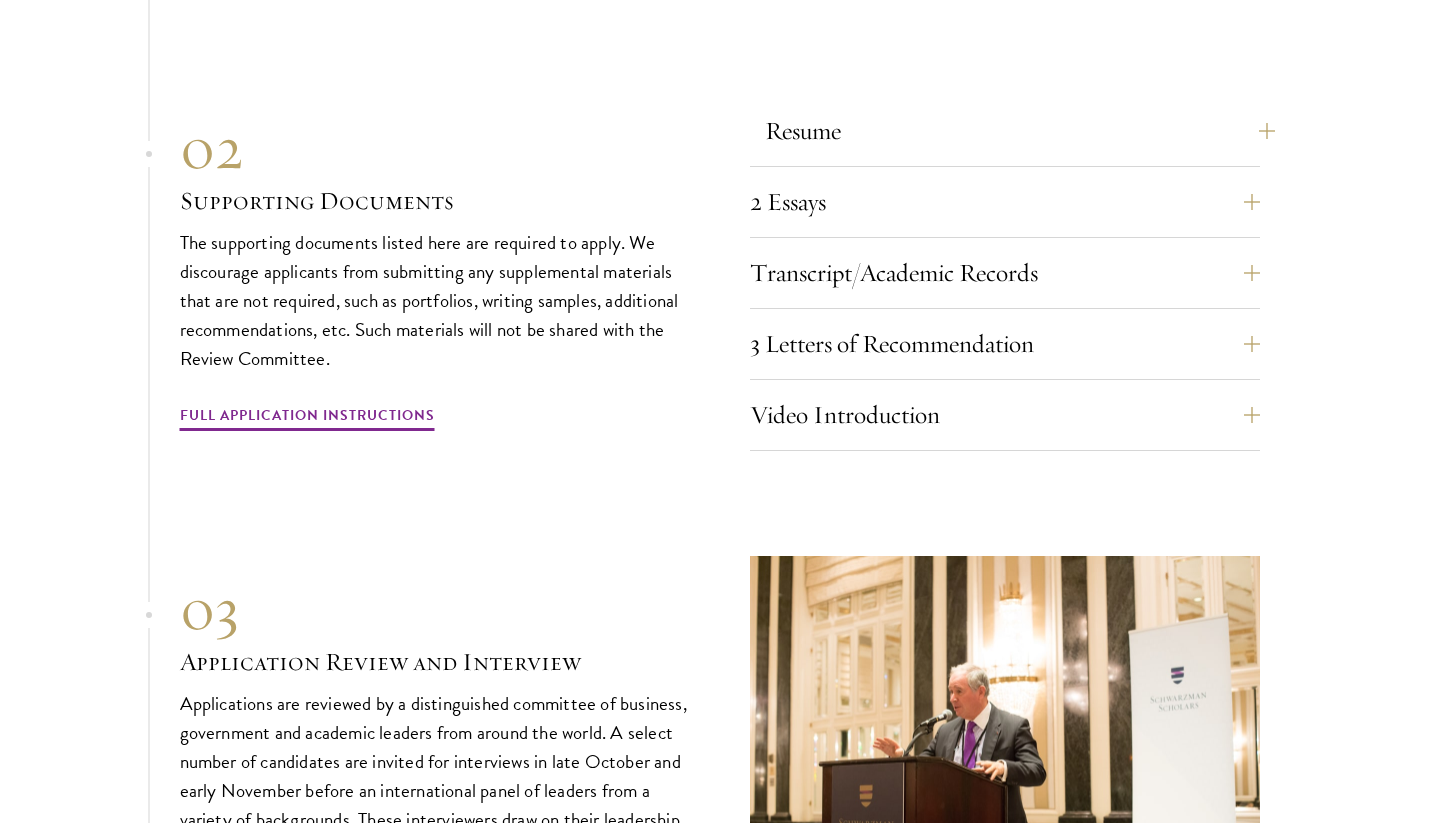 click on "Resume" at bounding box center (1020, 131) 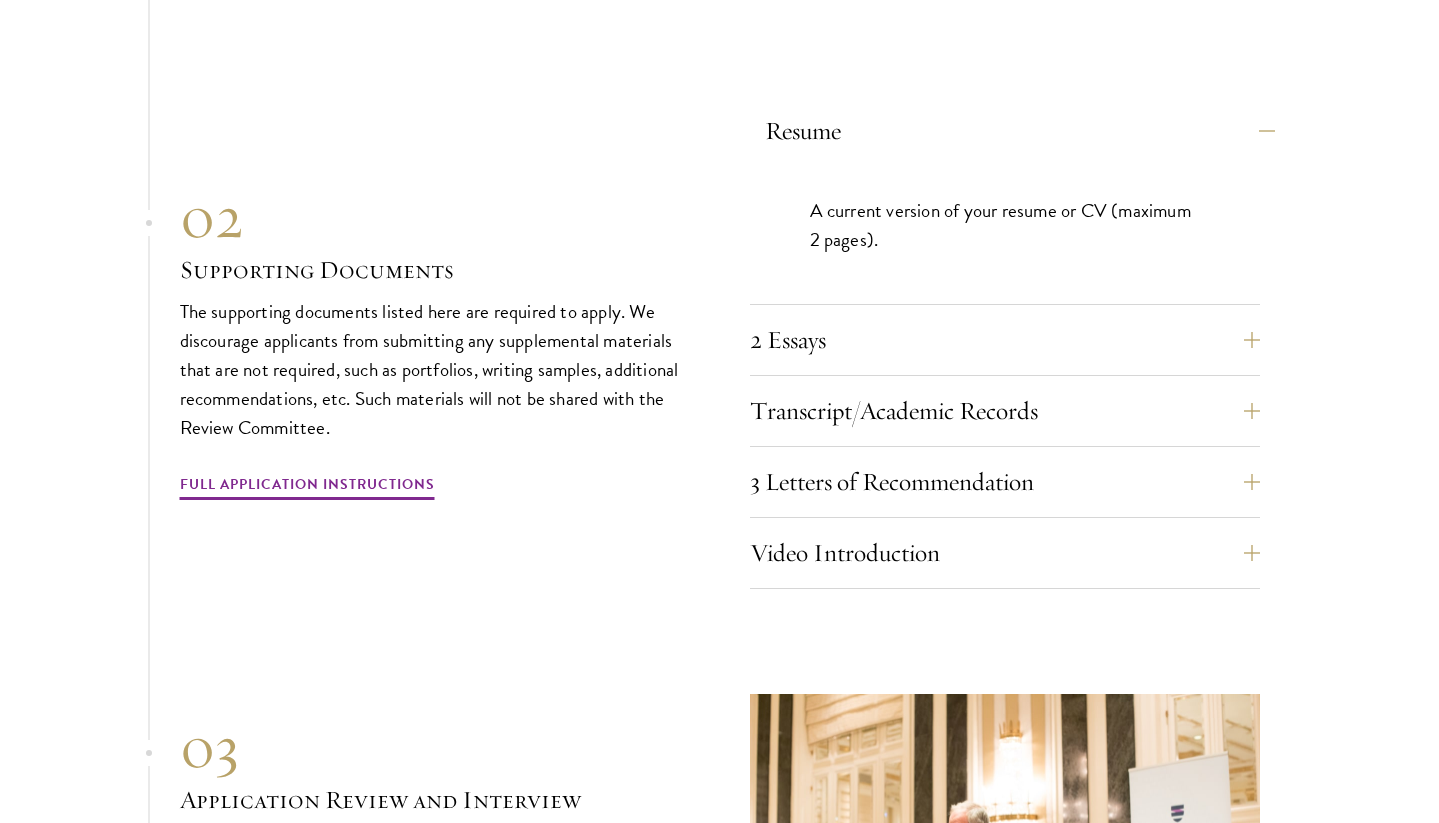 click on "Resume" at bounding box center (1020, 131) 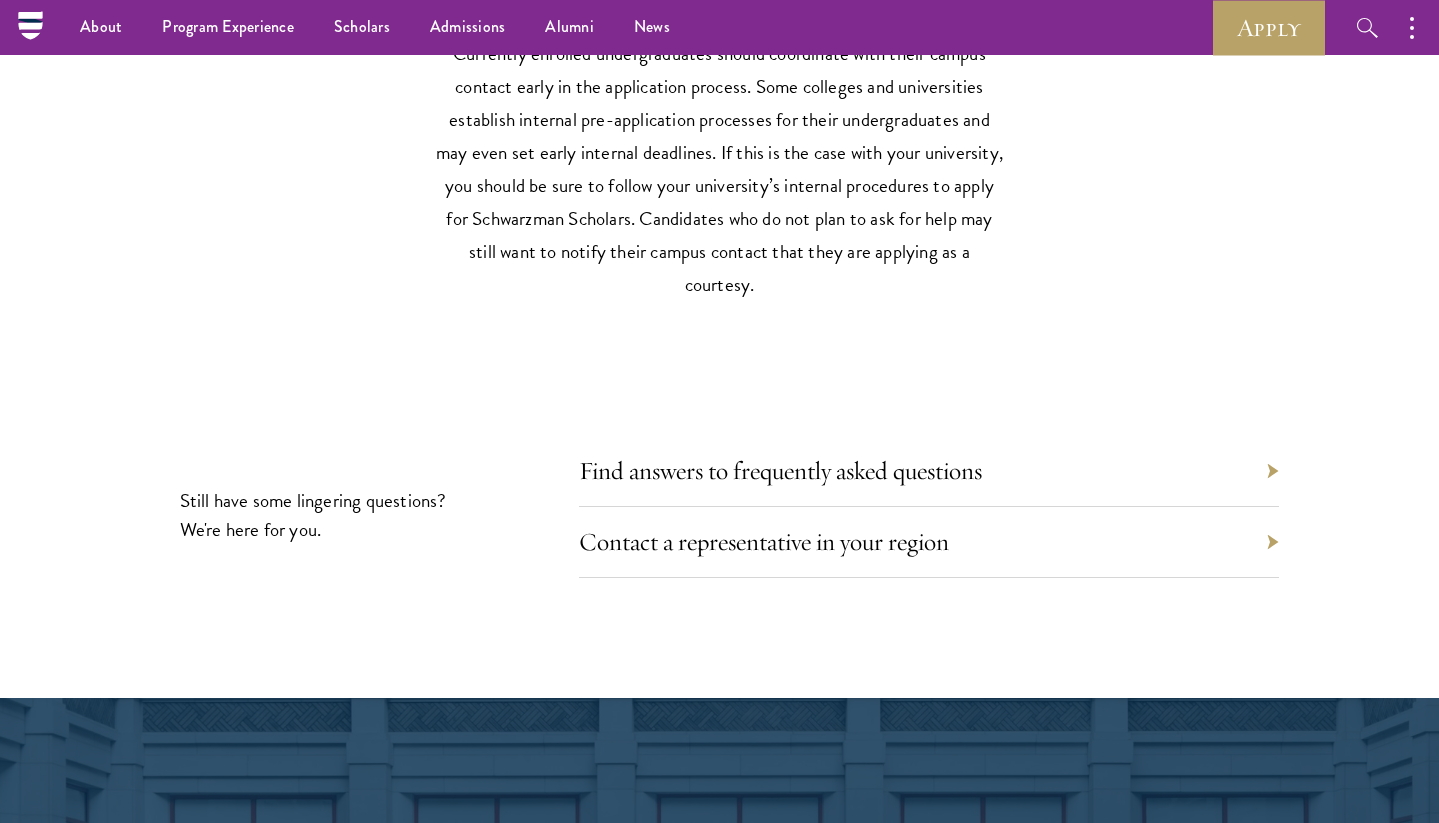 scroll, scrollTop: 9362, scrollLeft: 0, axis: vertical 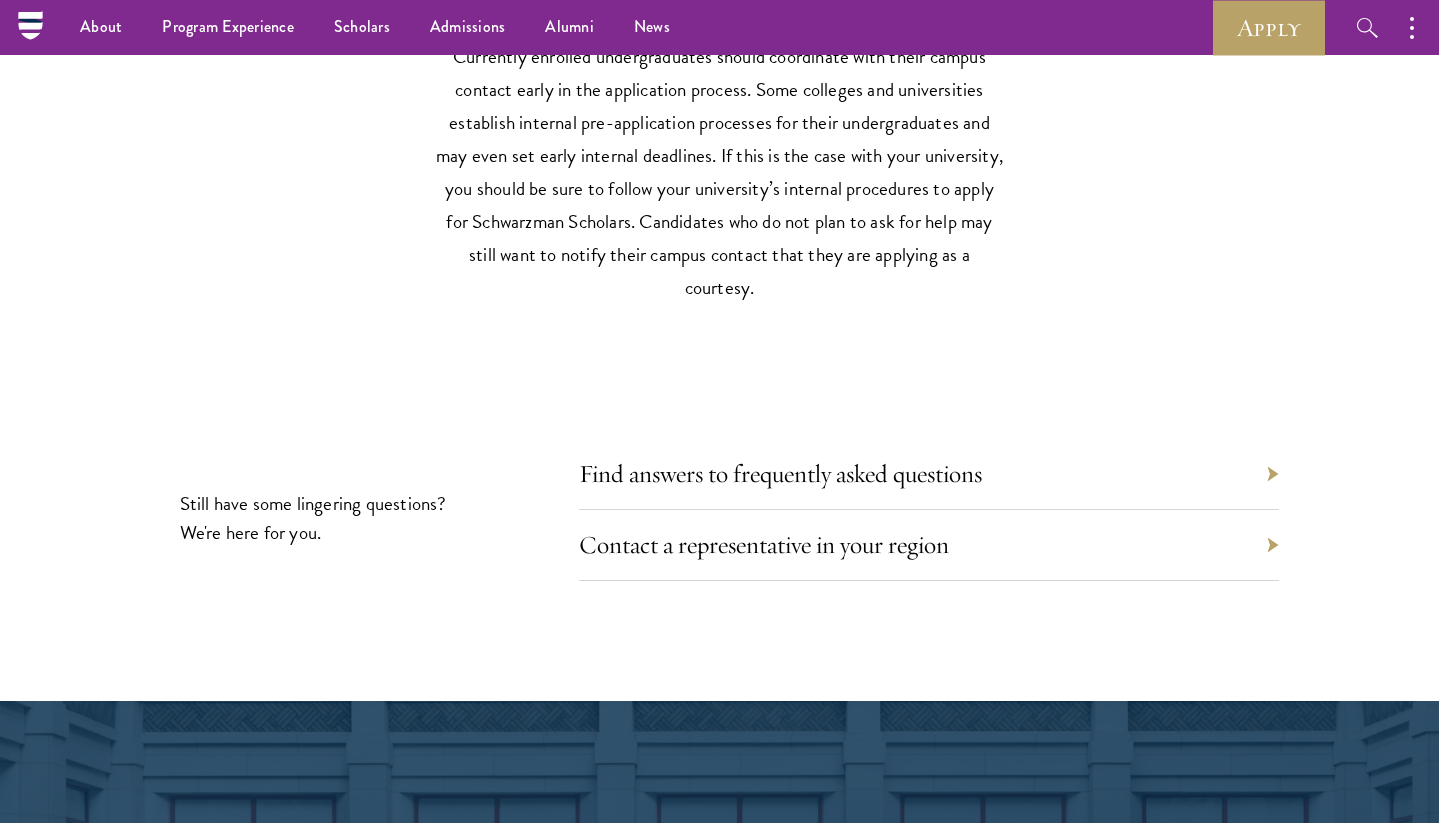 click on "Find answers to frequently asked questions" at bounding box center [929, 474] 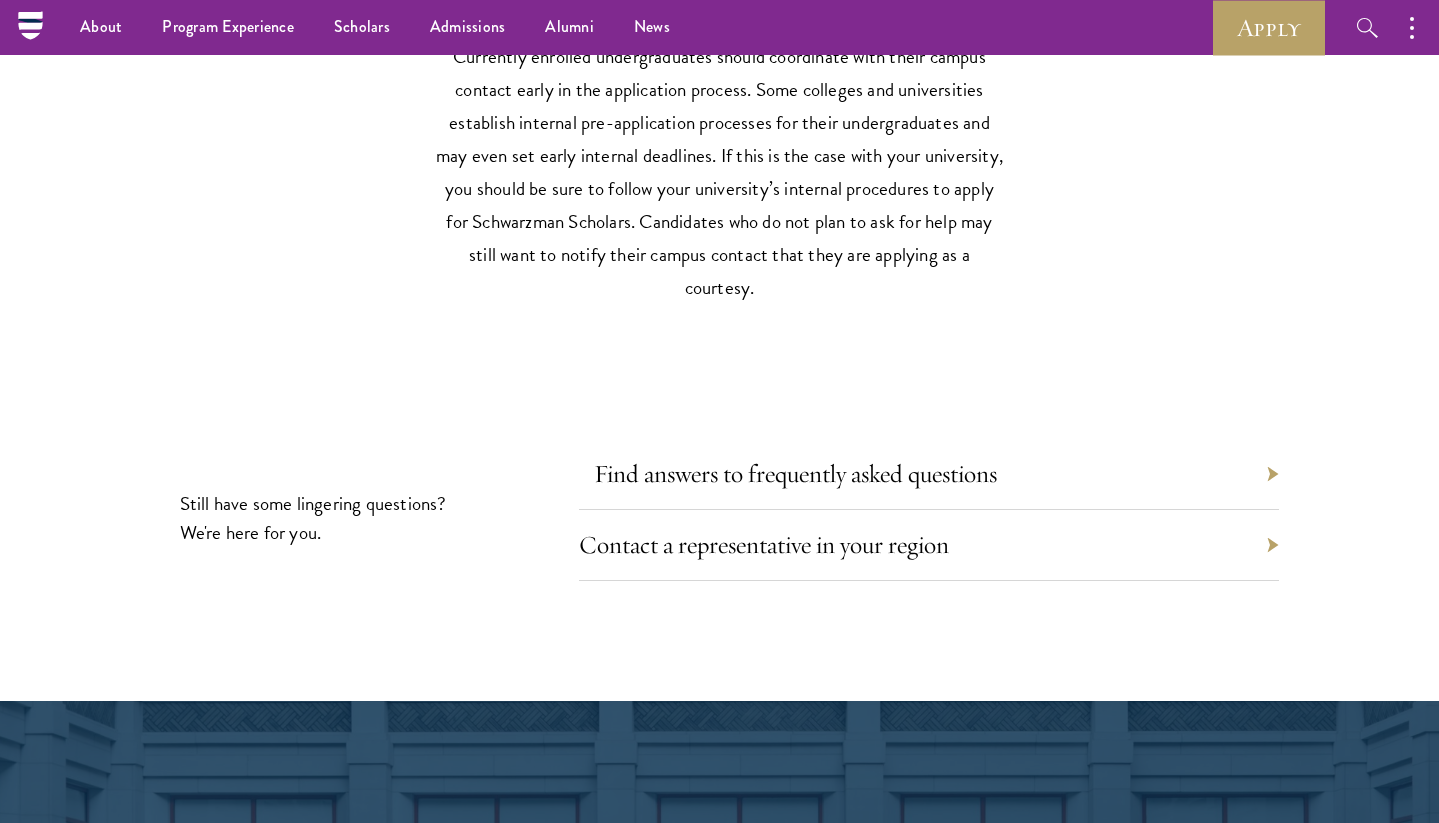click on "Find answers to frequently asked questions" at bounding box center [795, 473] 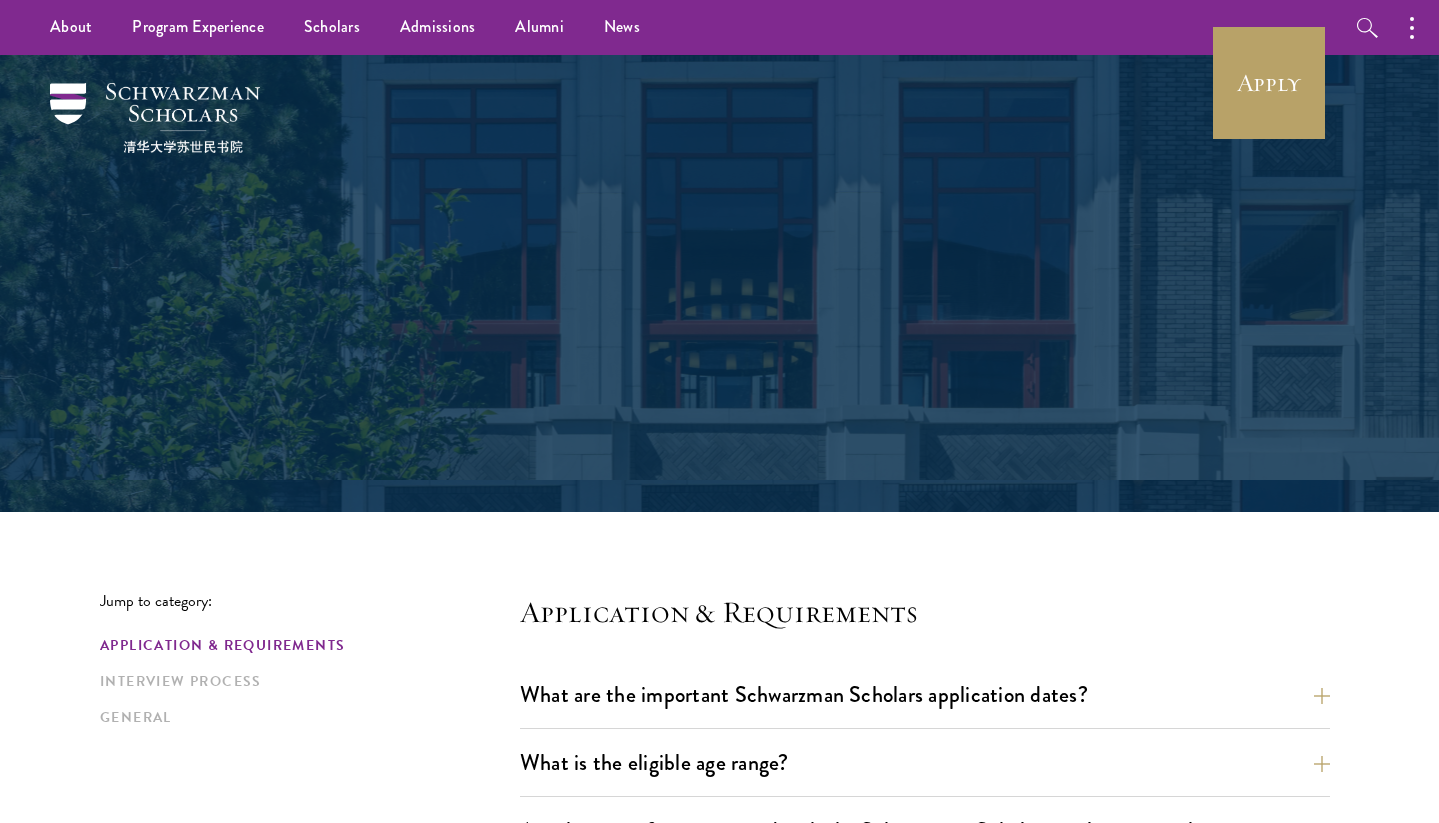 scroll, scrollTop: 0, scrollLeft: 0, axis: both 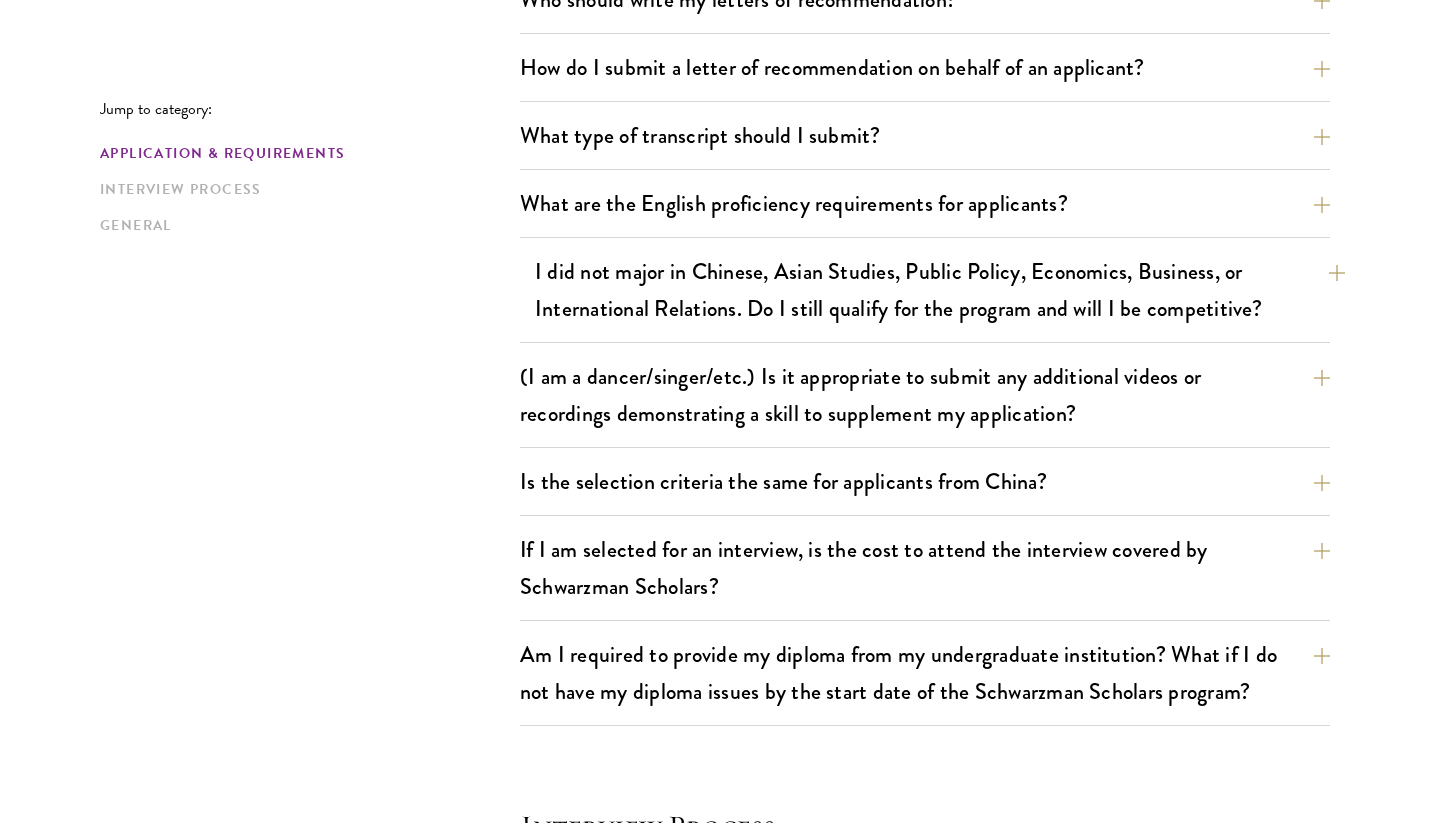 click on "I did not major in Chinese, Asian Studies, Public Policy, Economics, Business, or International Relations. Do I still qualify for the program and will I be competitive?" at bounding box center (940, 290) 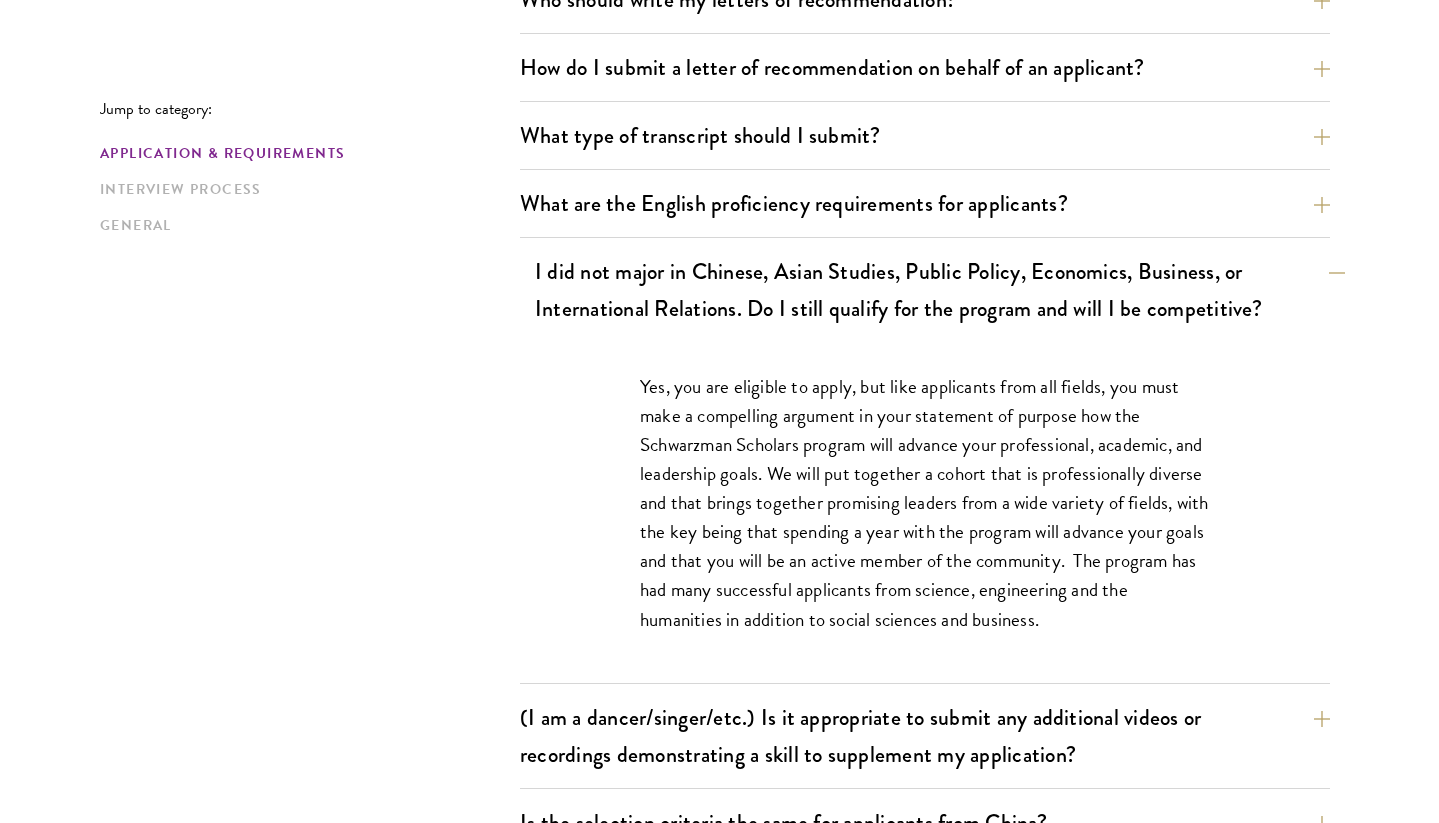 click on "I did not major in Chinese, Asian Studies, Public Policy, Economics, Business, or International Relations. Do I still qualify for the program and will I be competitive?" at bounding box center (940, 290) 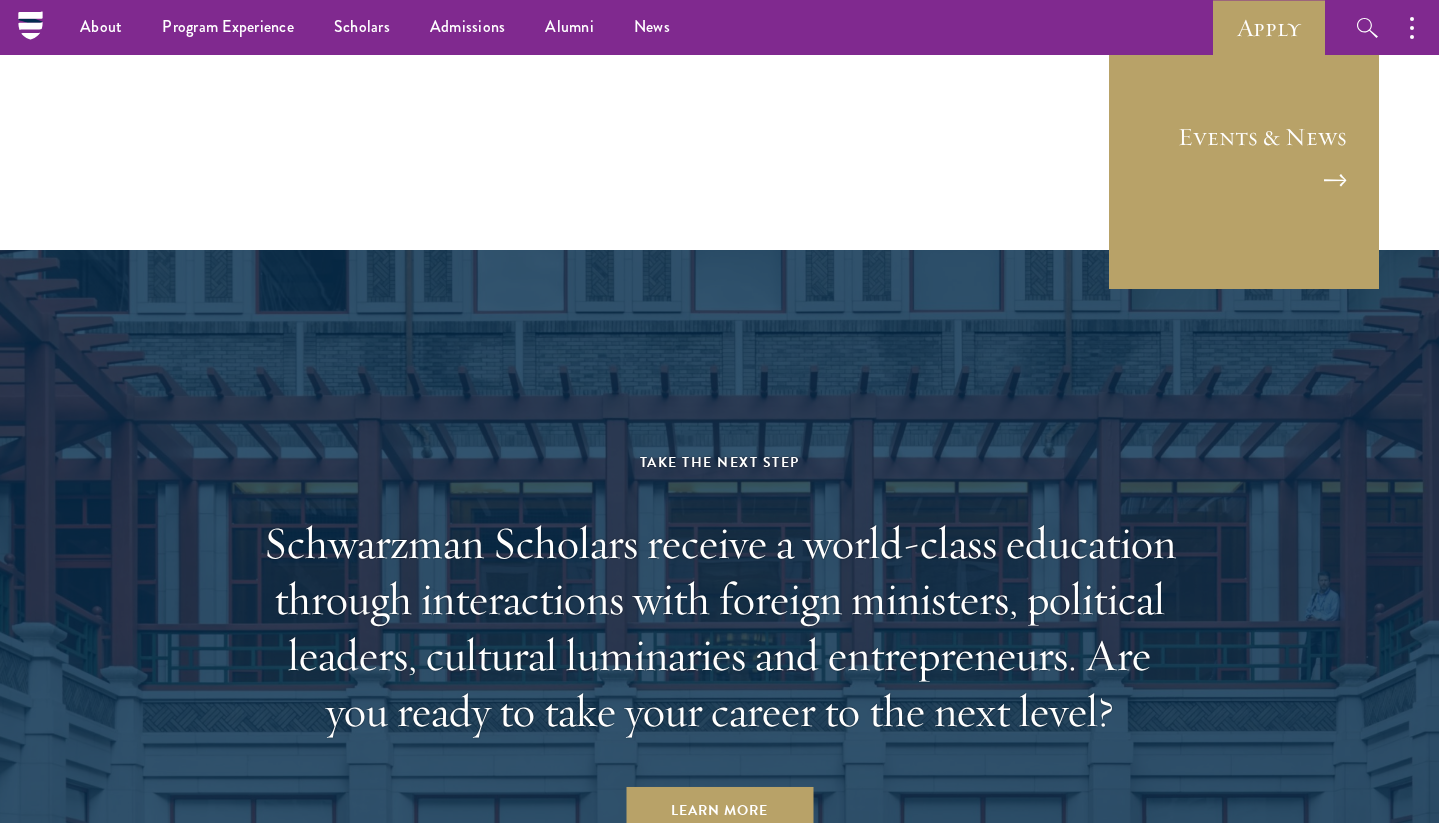 scroll, scrollTop: 4973, scrollLeft: 0, axis: vertical 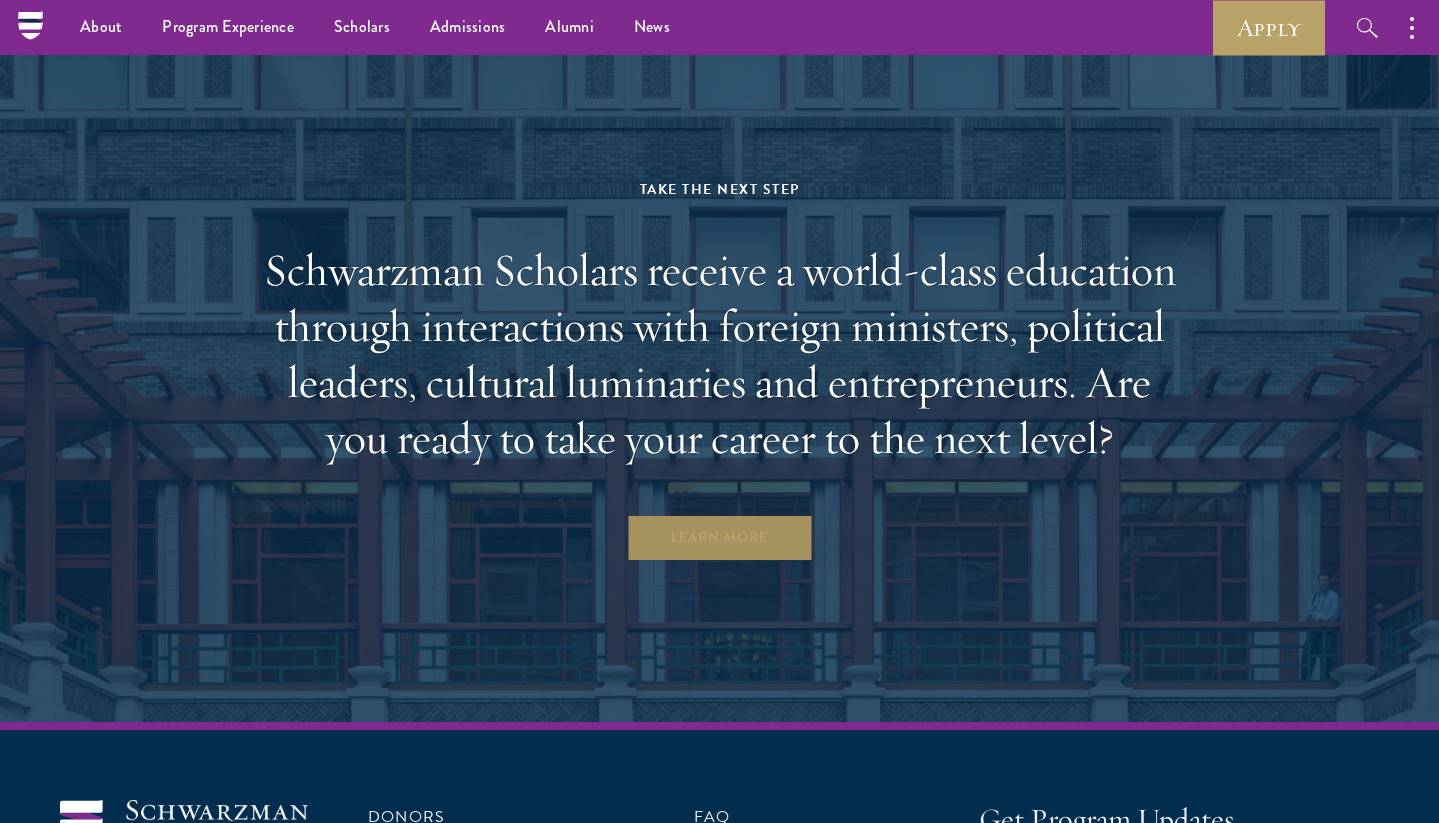 click on "Learn More" at bounding box center [719, 538] 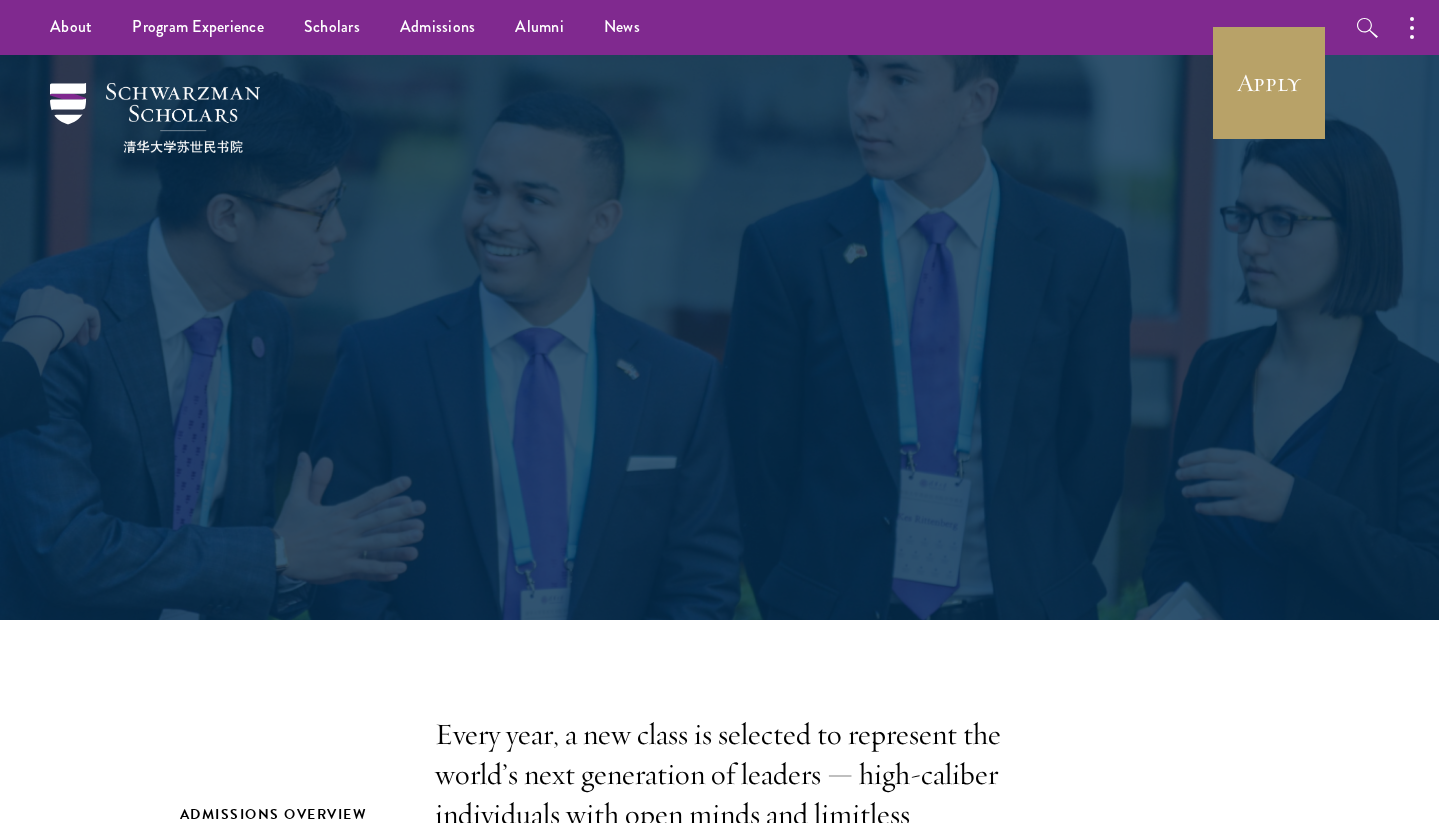 scroll, scrollTop: 0, scrollLeft: 0, axis: both 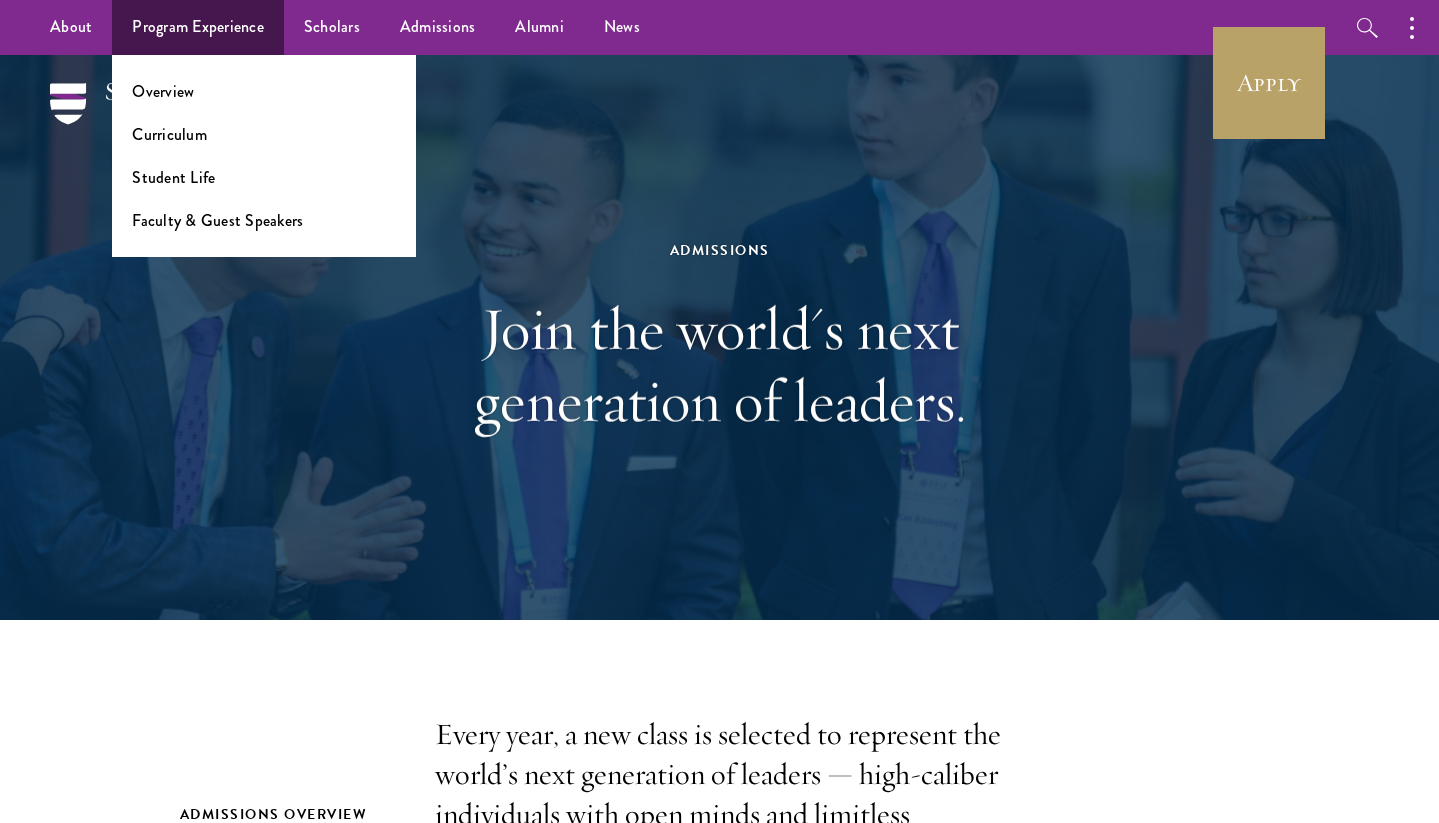 click on "Overview" at bounding box center (264, 91) 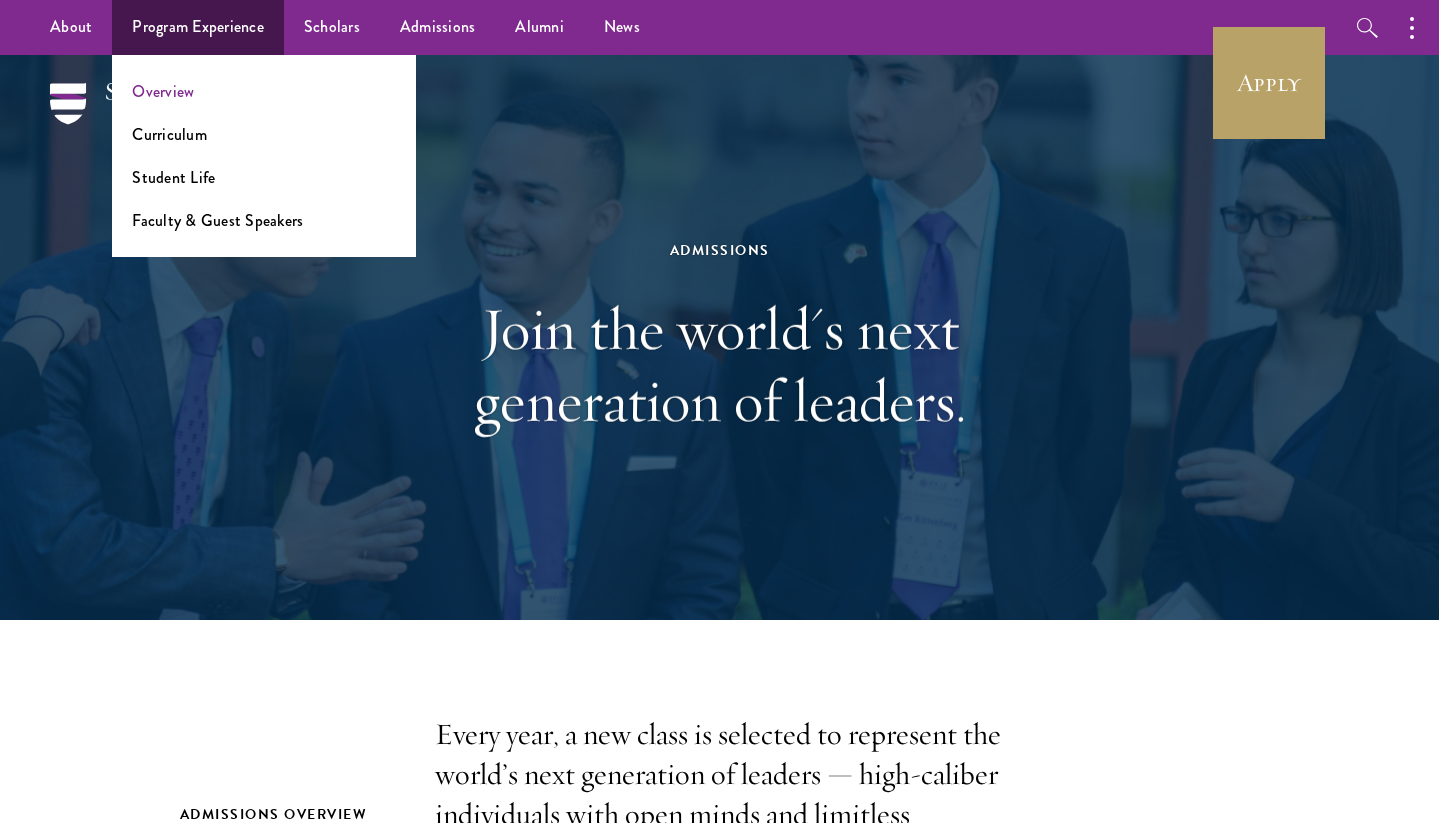 click on "Overview" at bounding box center (163, 91) 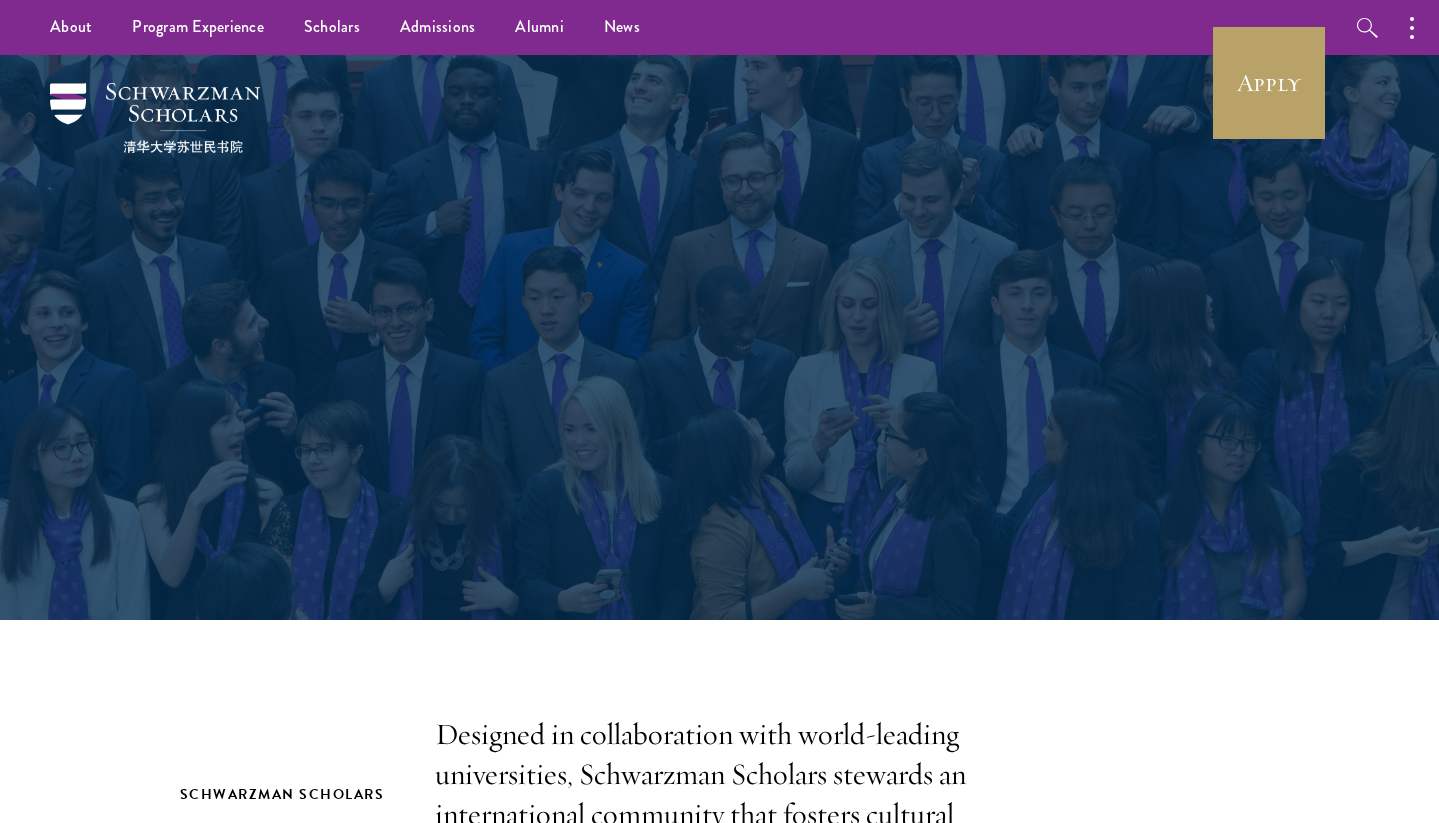 scroll, scrollTop: 0, scrollLeft: 0, axis: both 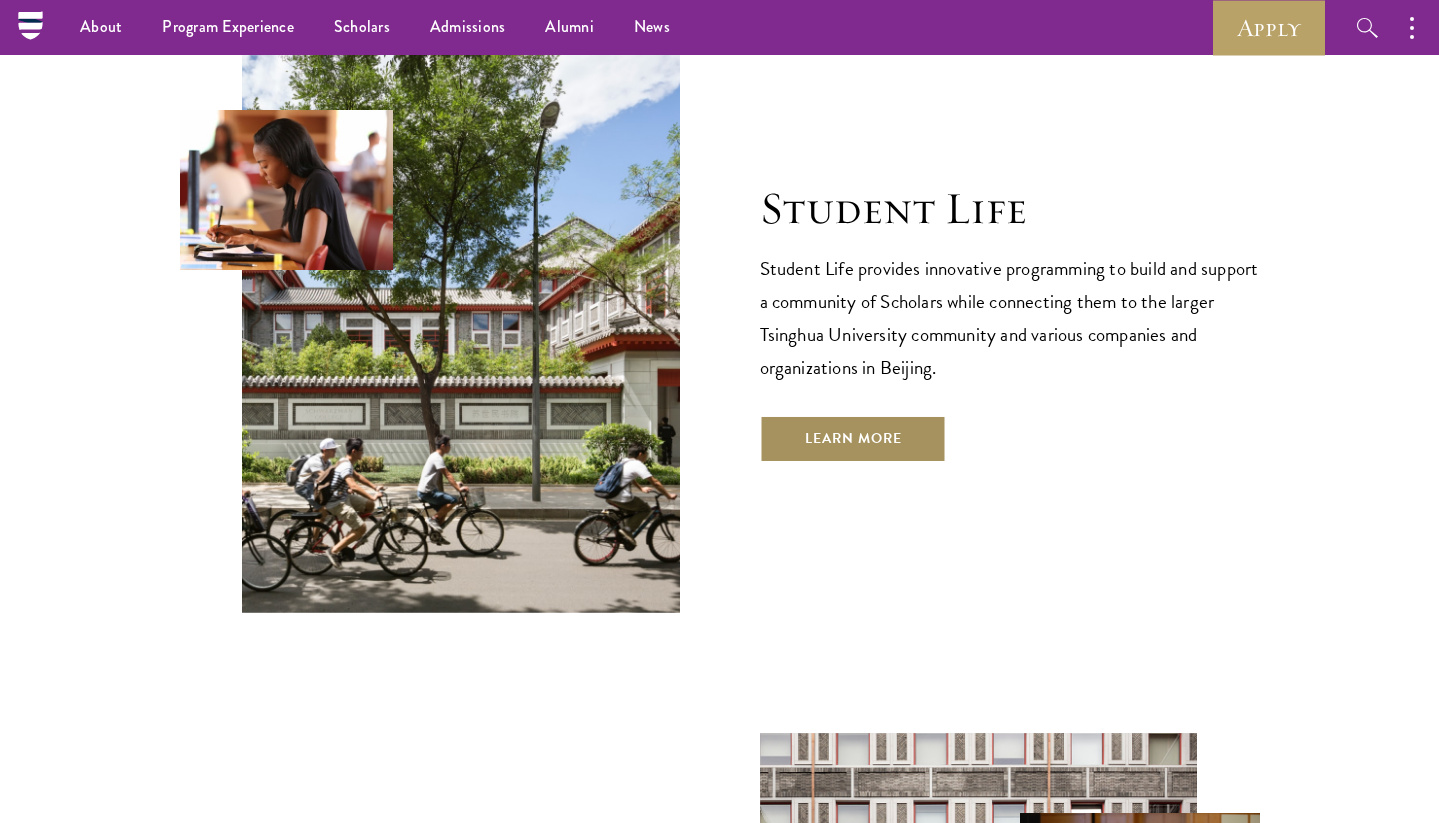 click on "Learn More" at bounding box center (853, 439) 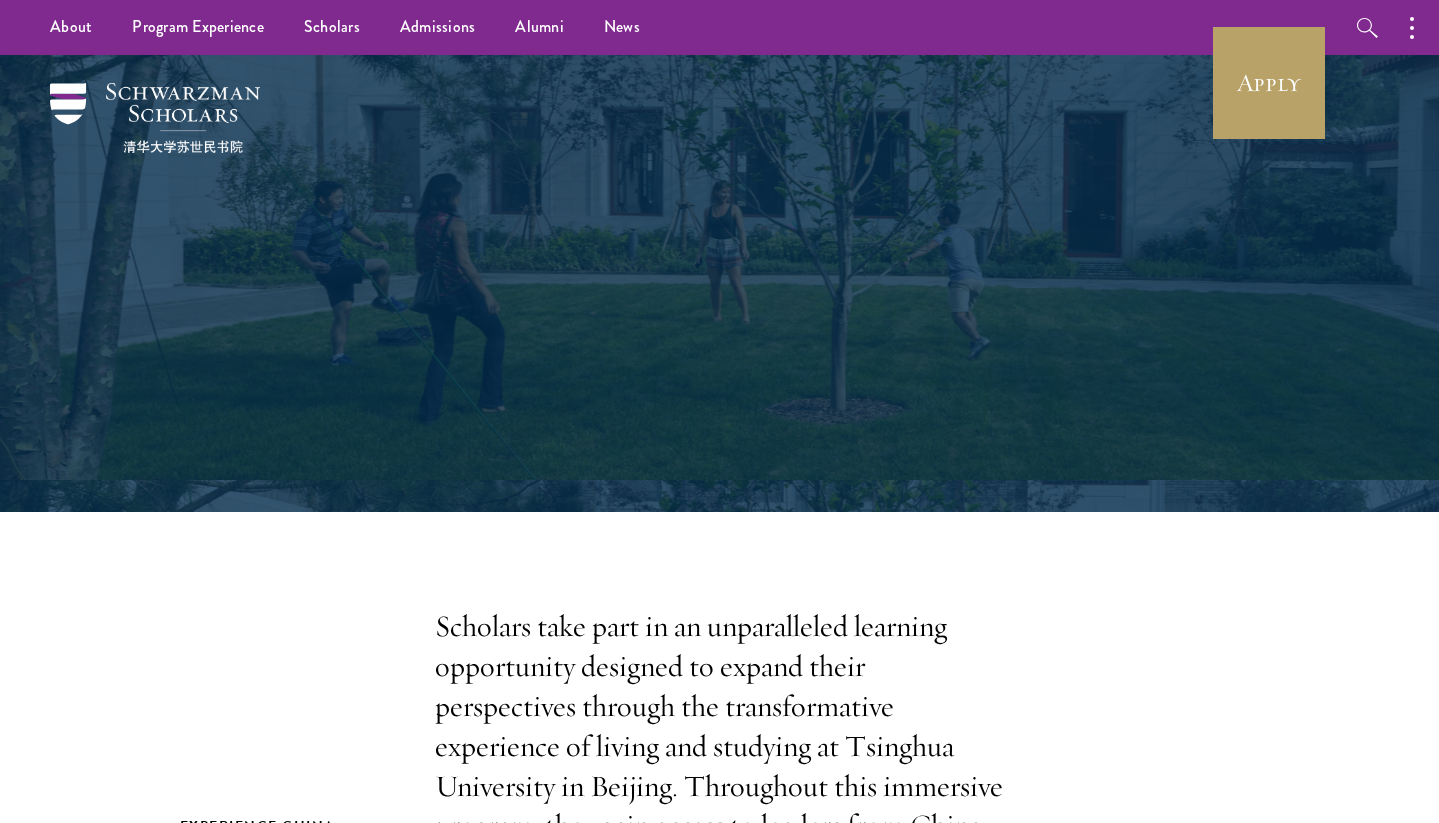 scroll, scrollTop: 0, scrollLeft: 0, axis: both 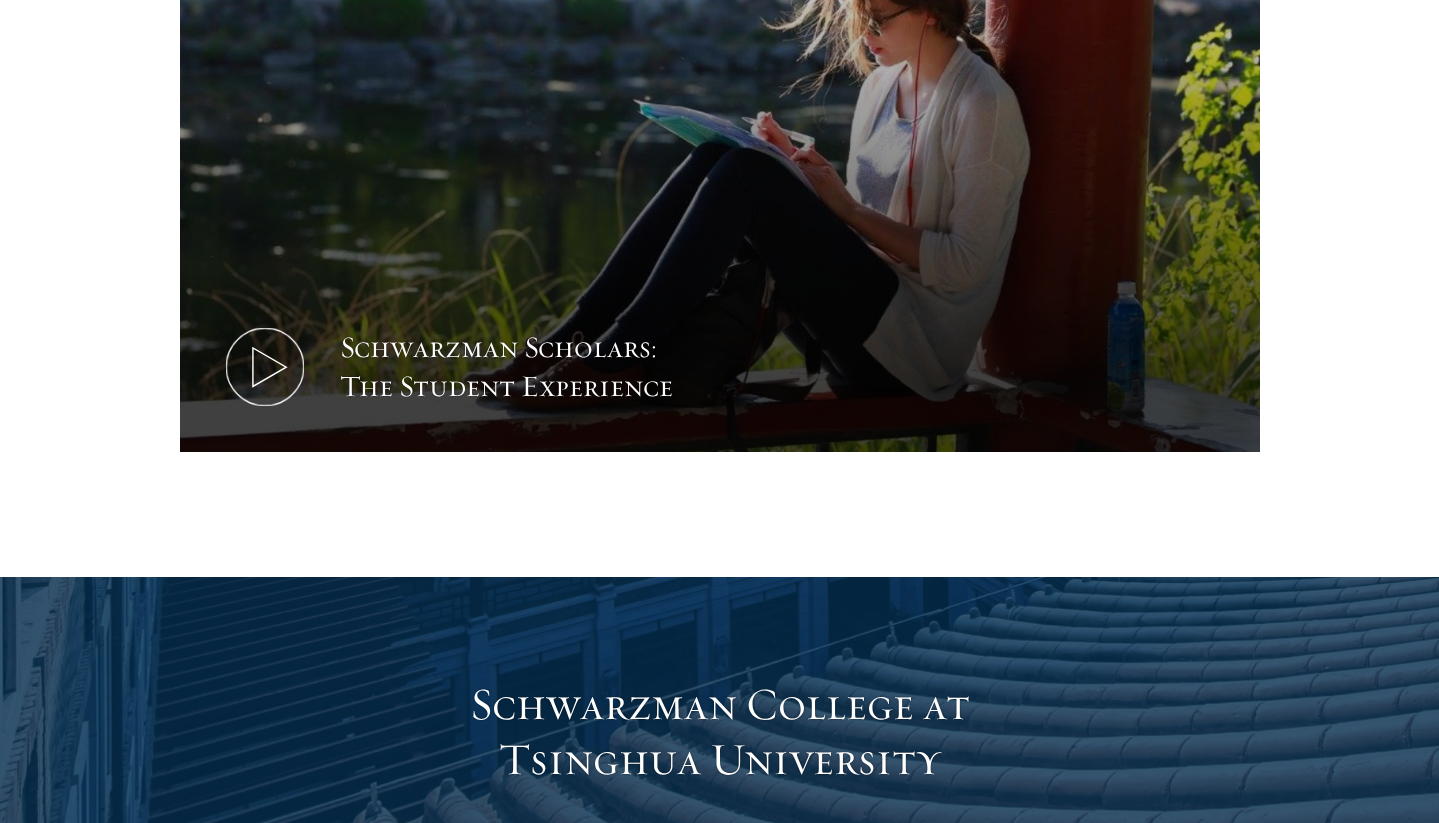 click on "Schwarzman Scholars: The Student Experience" at bounding box center [720, 149] 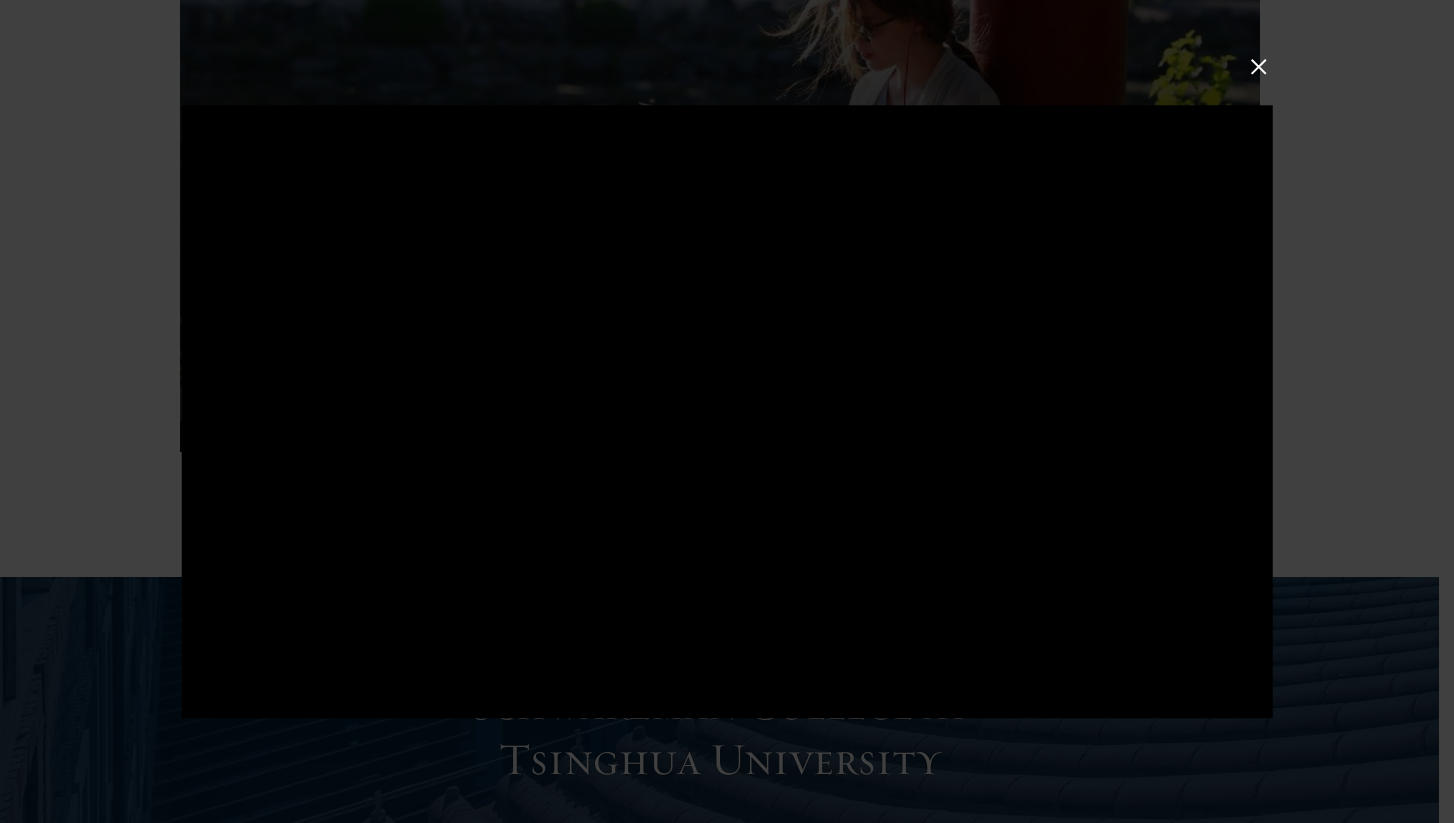 click at bounding box center [727, 411] 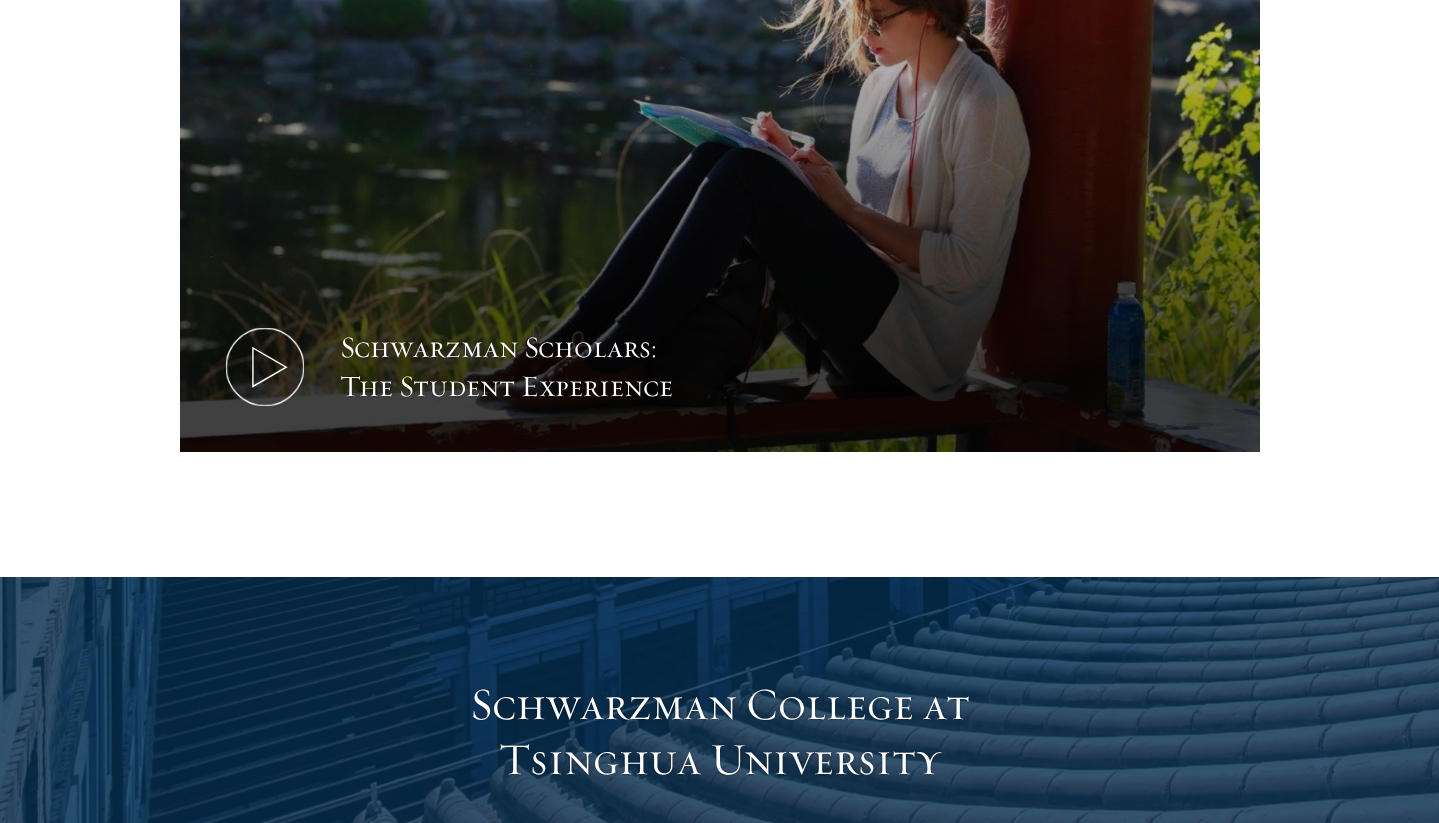 click on "Schwarzman Scholars: The Student Experience" at bounding box center (720, 149) 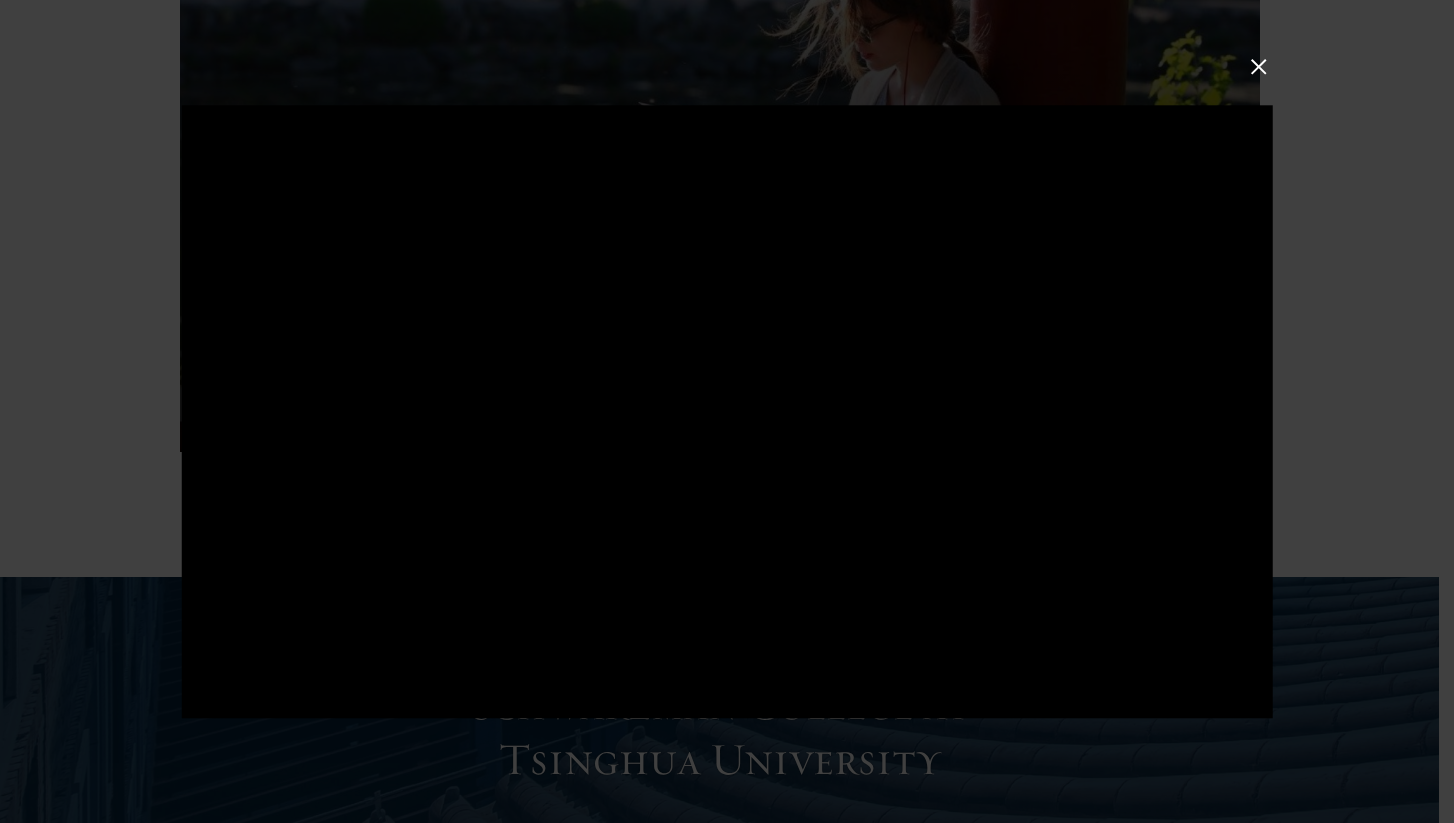 click at bounding box center [727, 411] 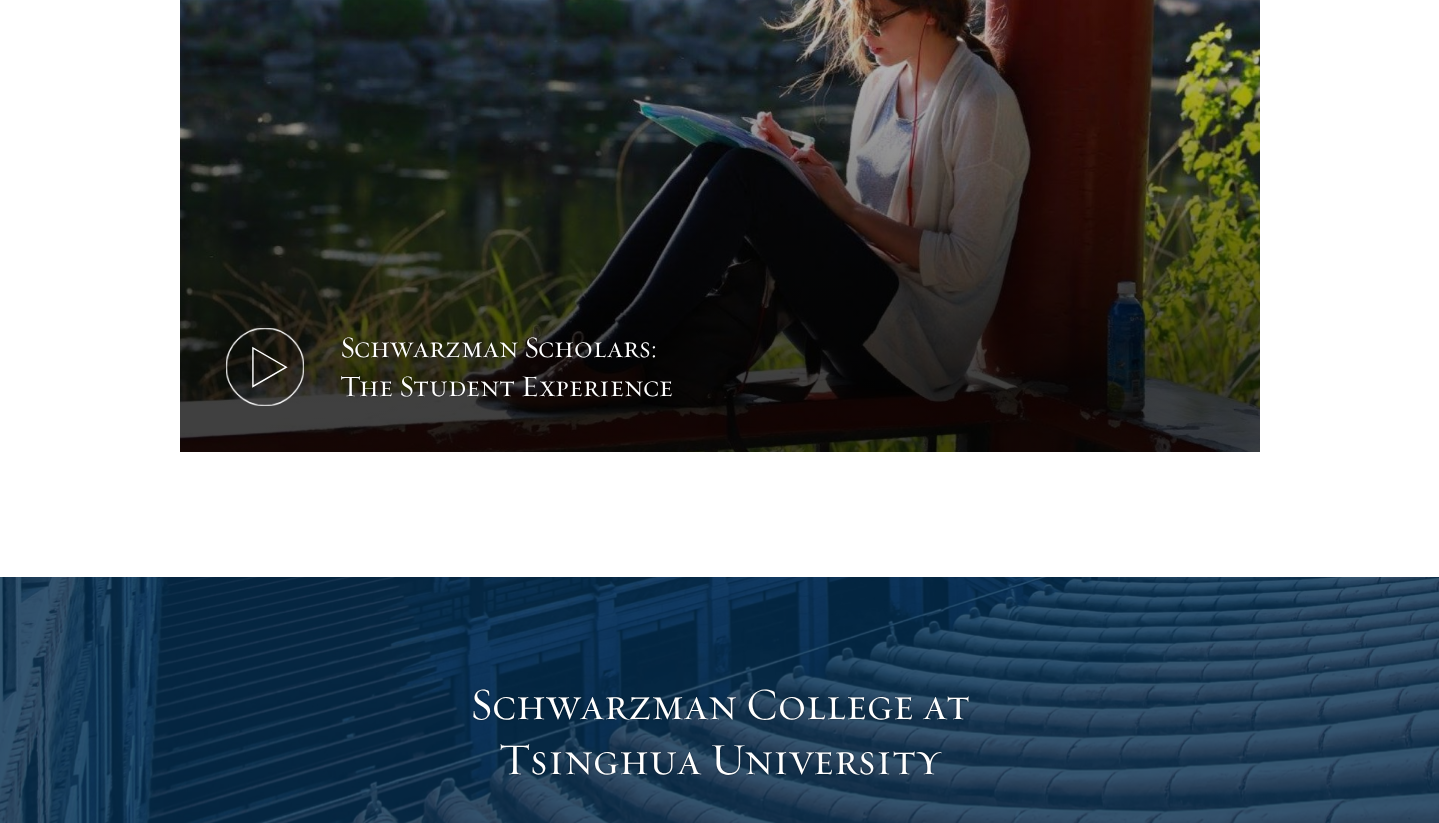click 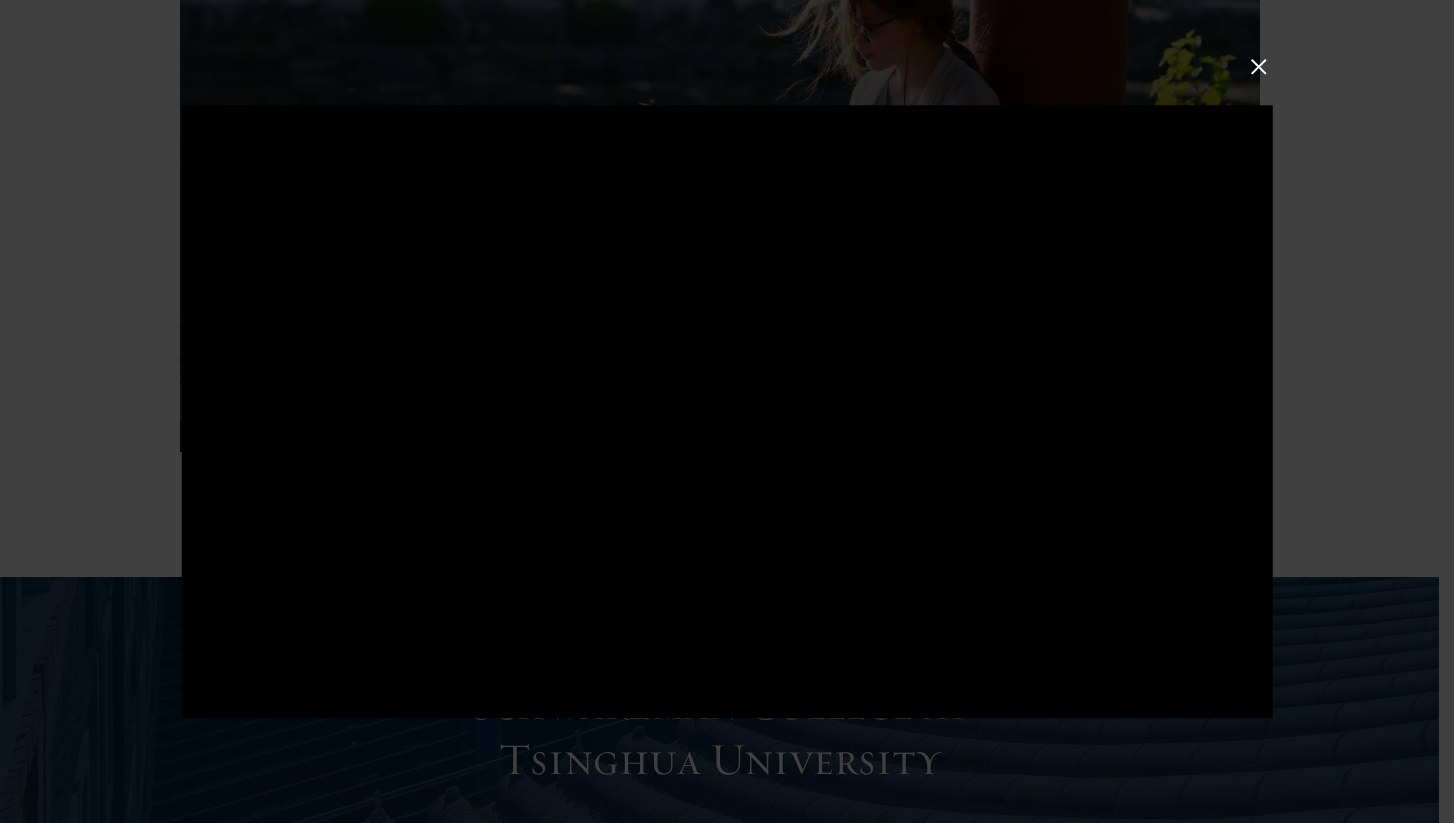click at bounding box center (1259, 66) 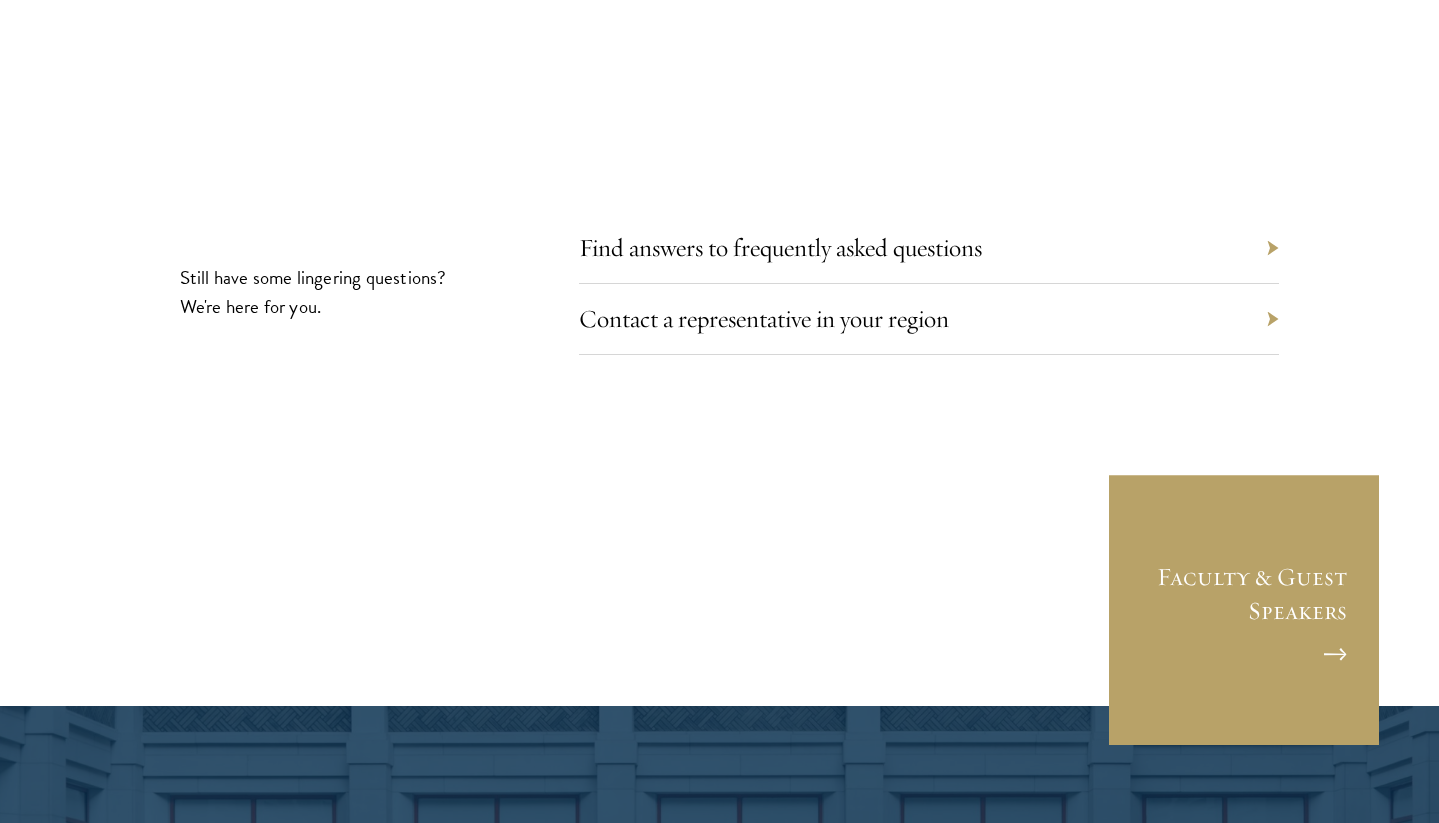 scroll, scrollTop: 6541, scrollLeft: 0, axis: vertical 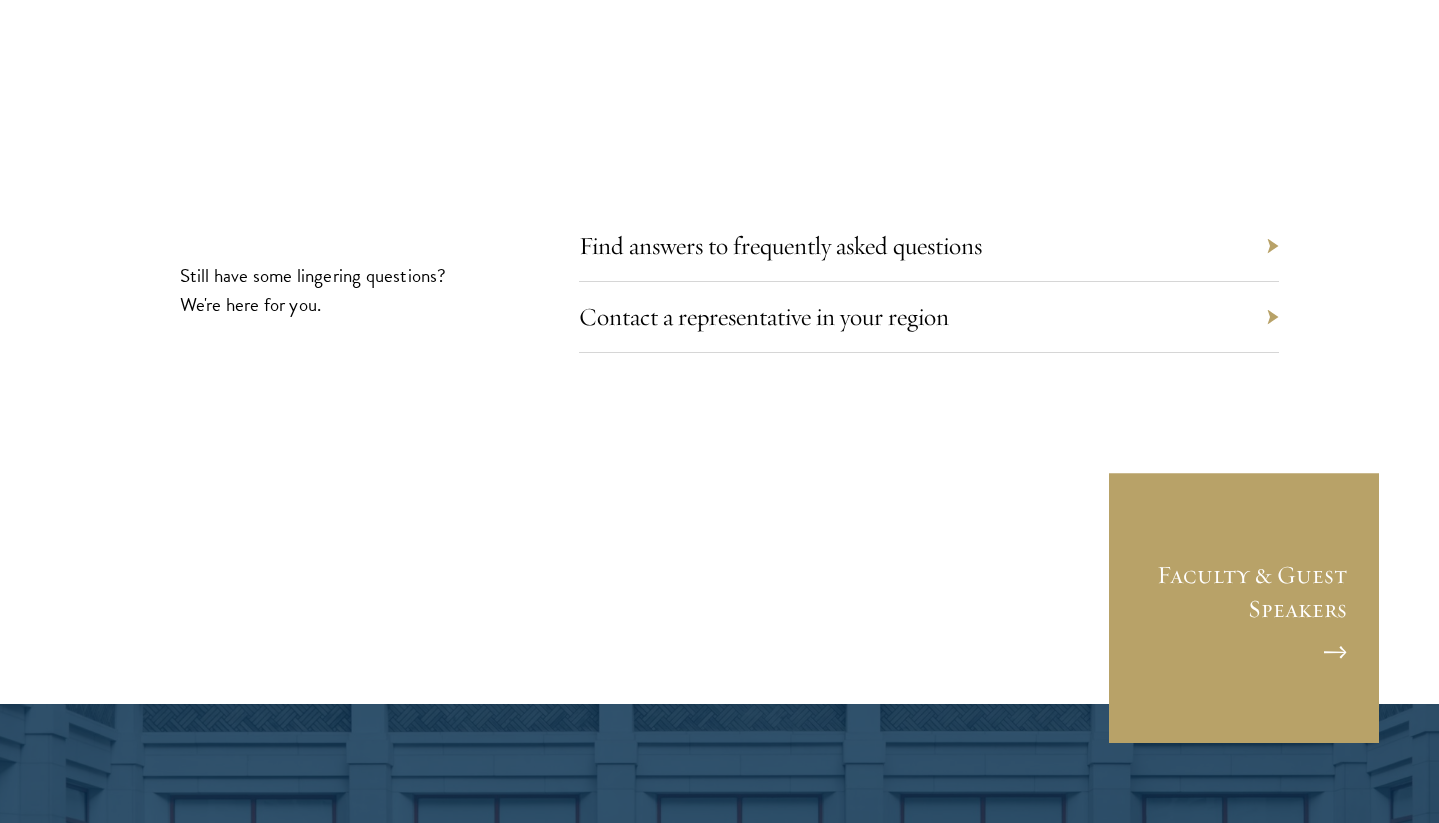 click on "Find answers to frequently asked questions" at bounding box center (929, 246) 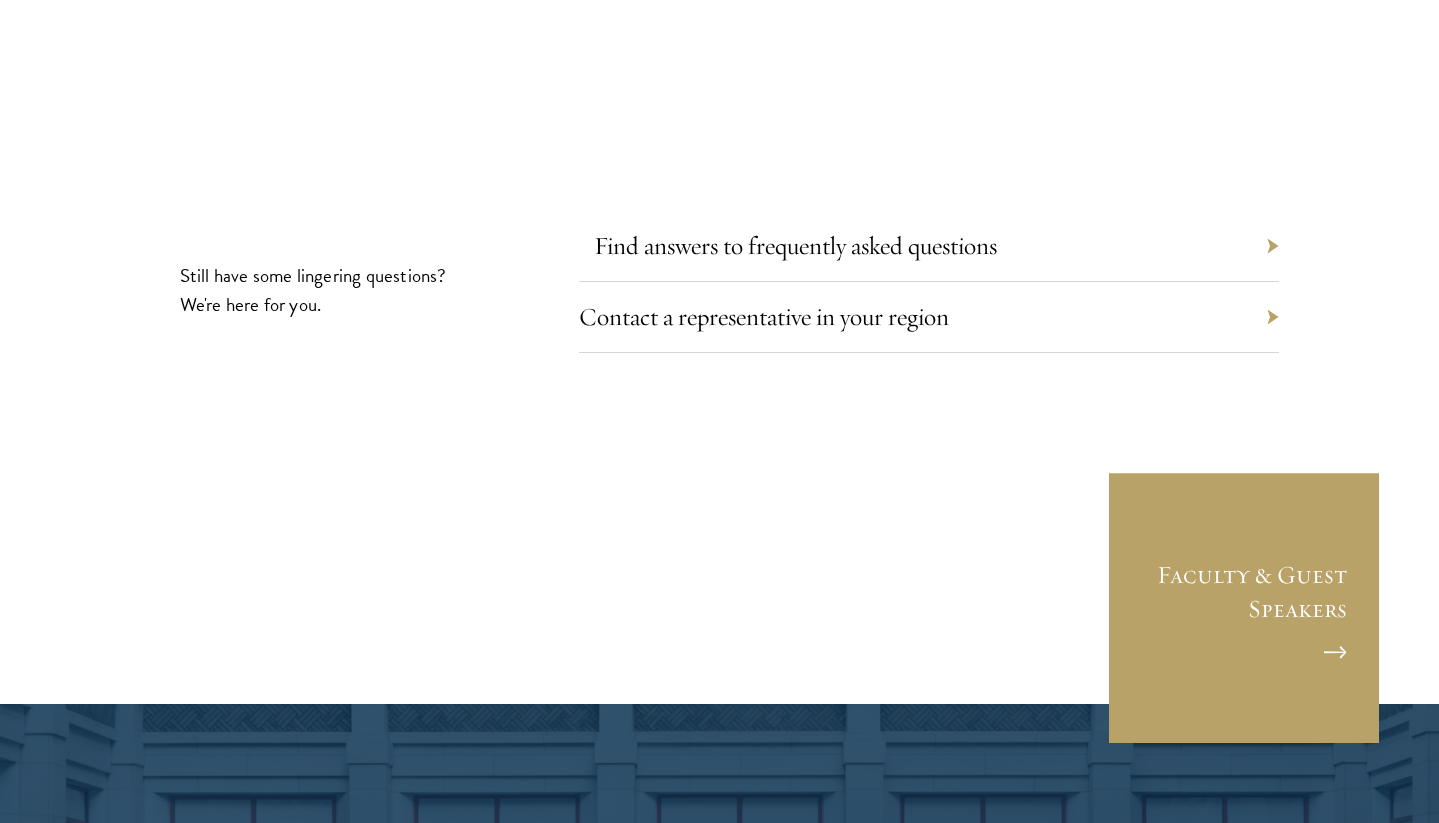 click on "Find answers to frequently asked questions" at bounding box center [795, 245] 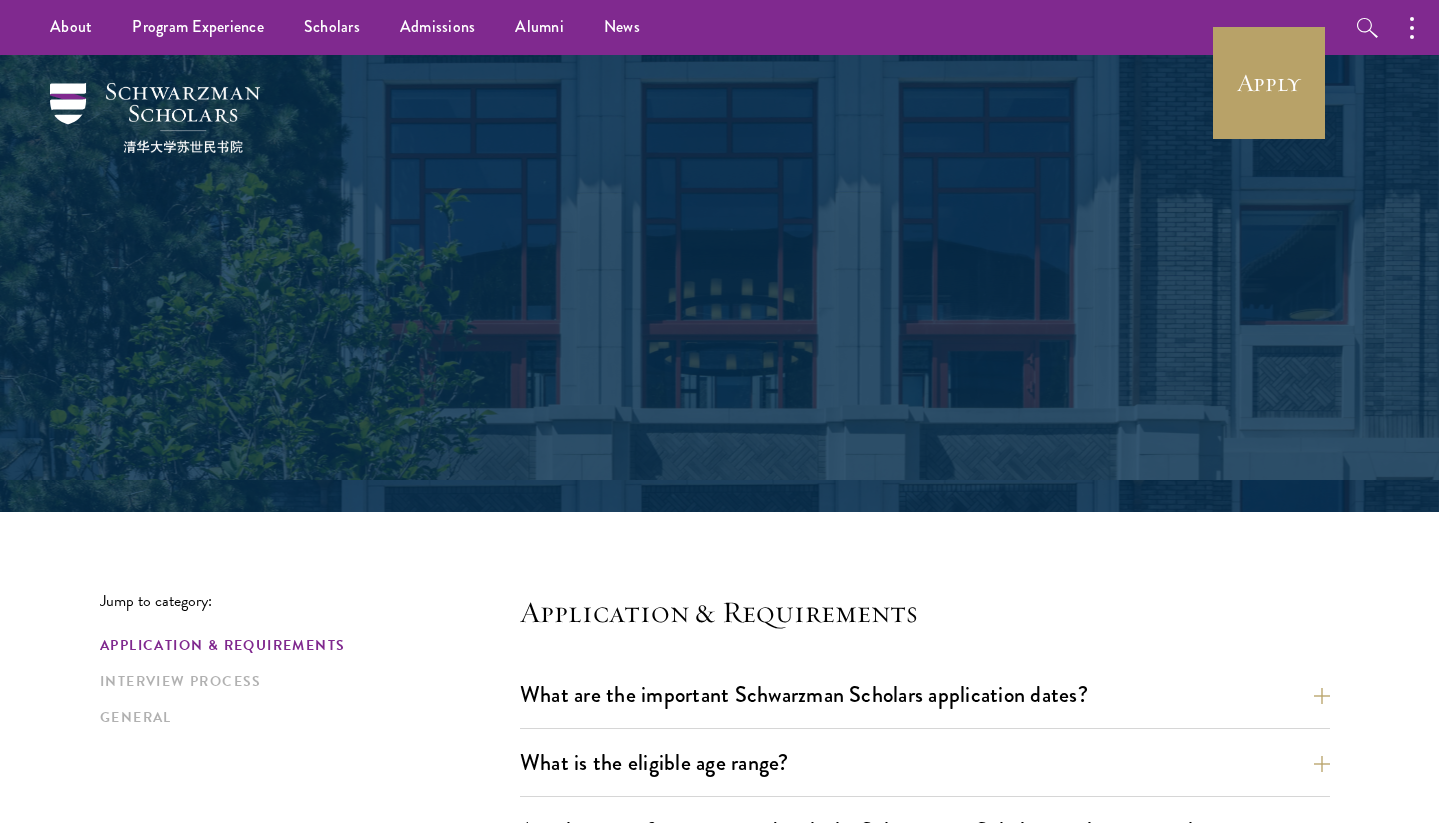 scroll, scrollTop: 0, scrollLeft: 0, axis: both 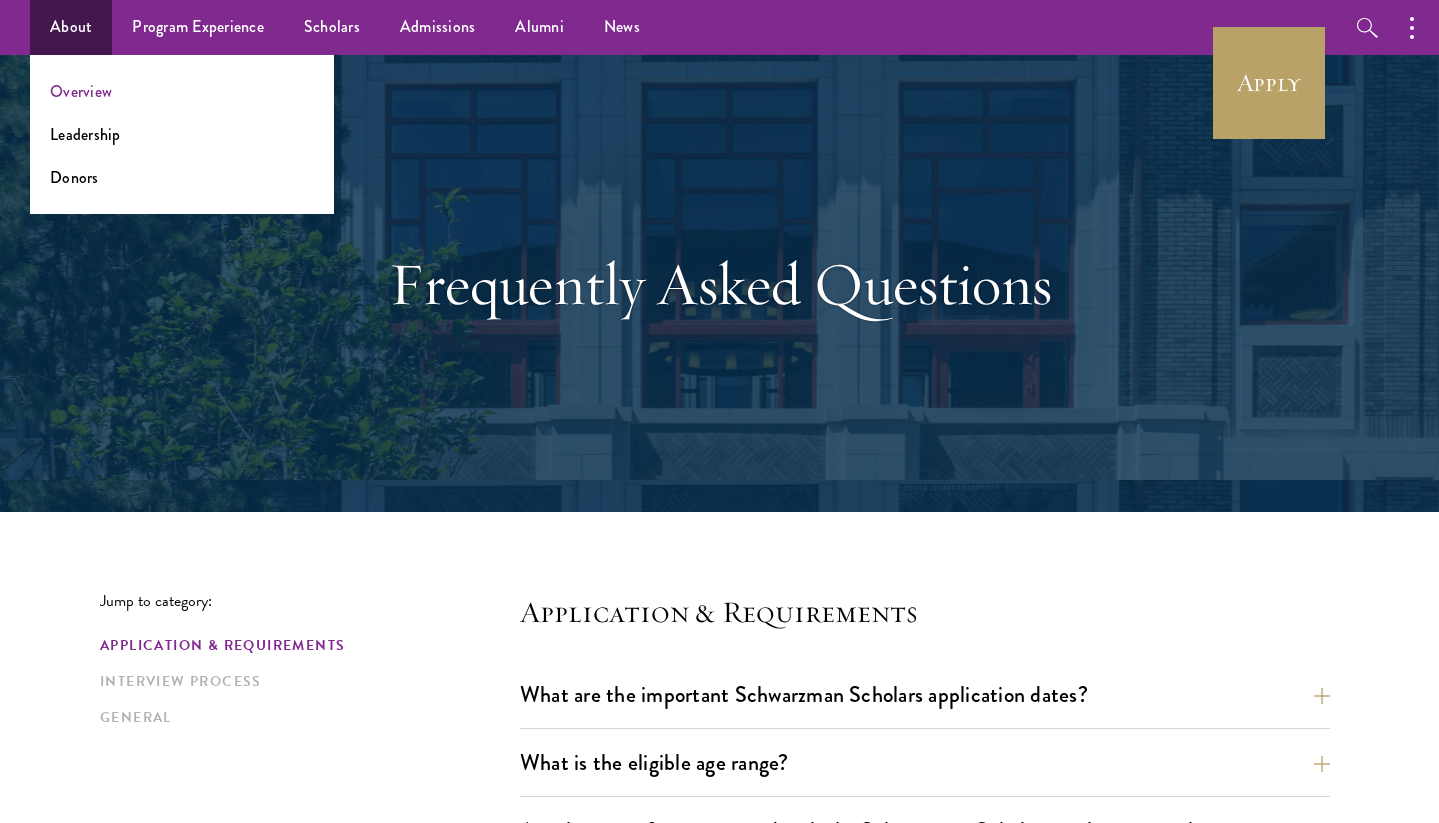 click on "Overview" at bounding box center (81, 91) 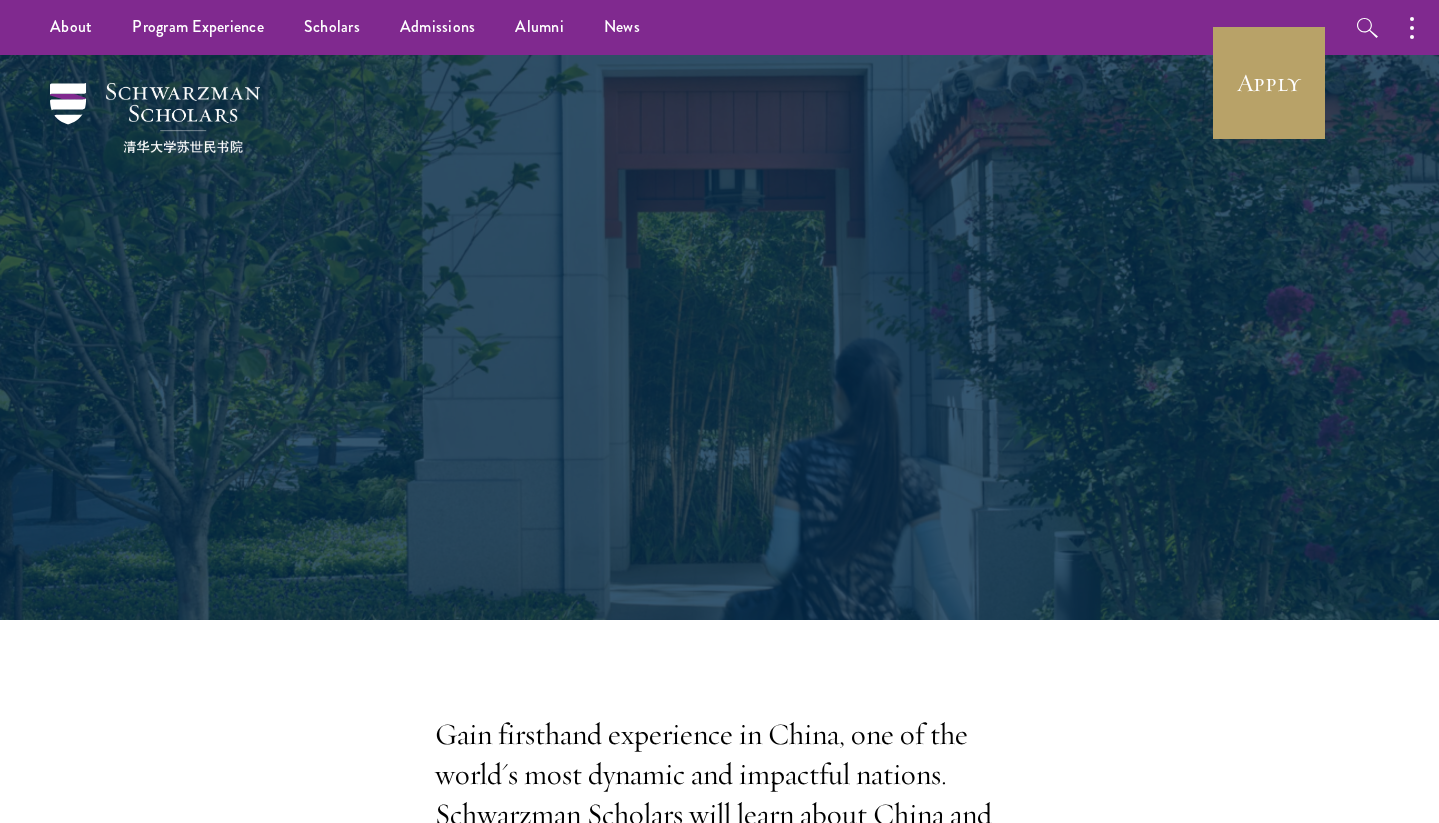 scroll, scrollTop: 0, scrollLeft: 0, axis: both 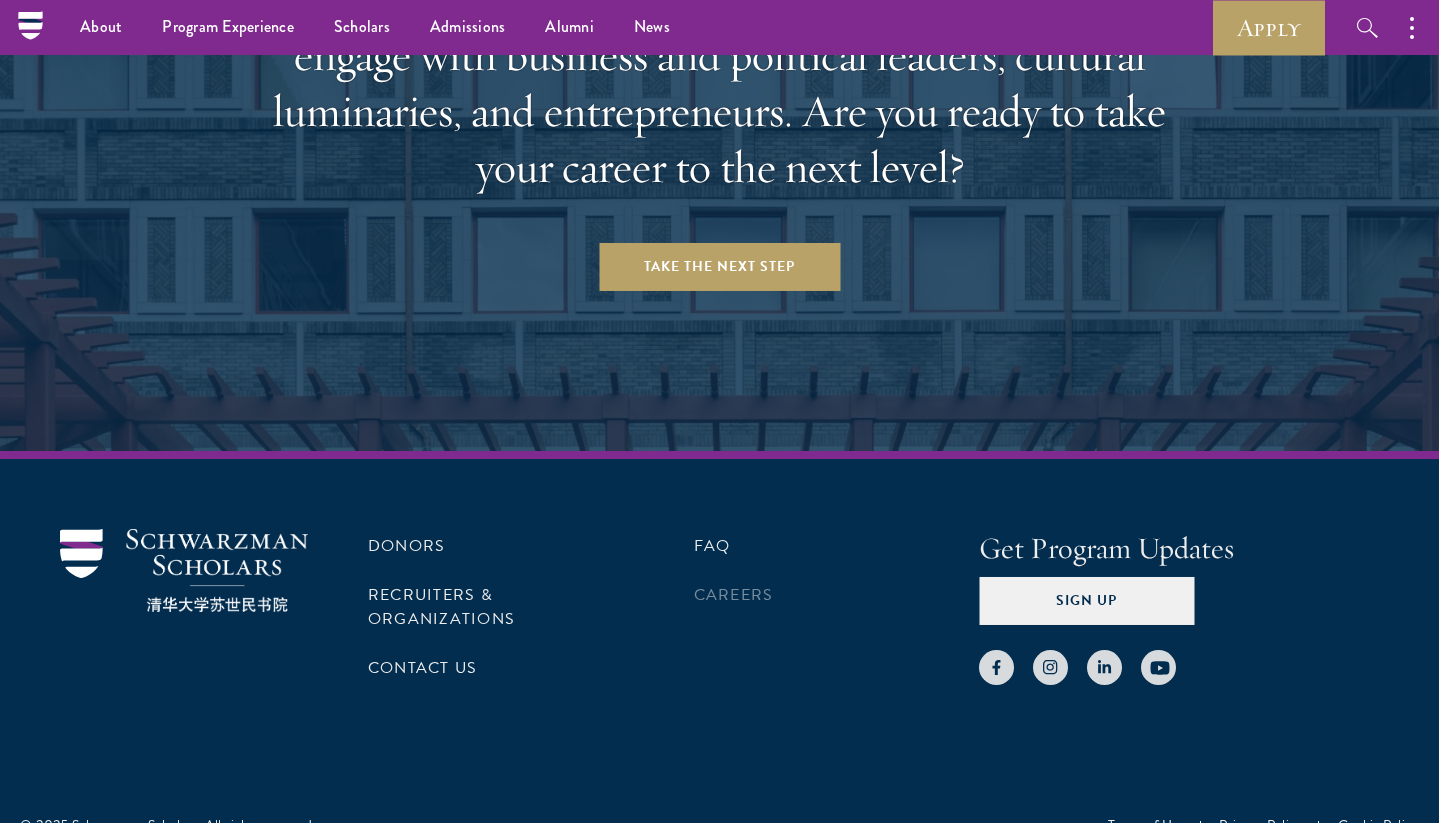 click on "Careers" at bounding box center [807, 595] 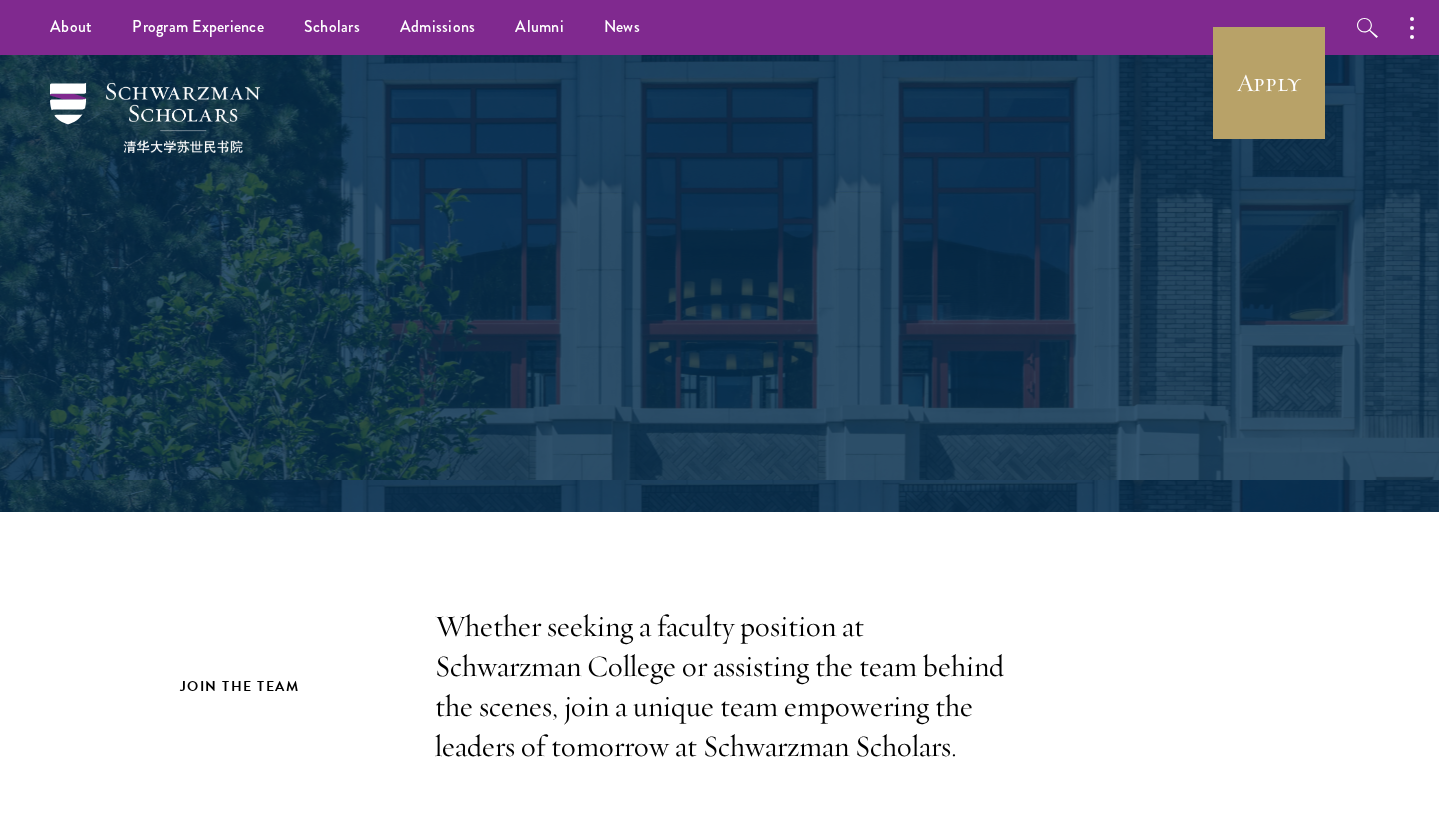scroll, scrollTop: 0, scrollLeft: 0, axis: both 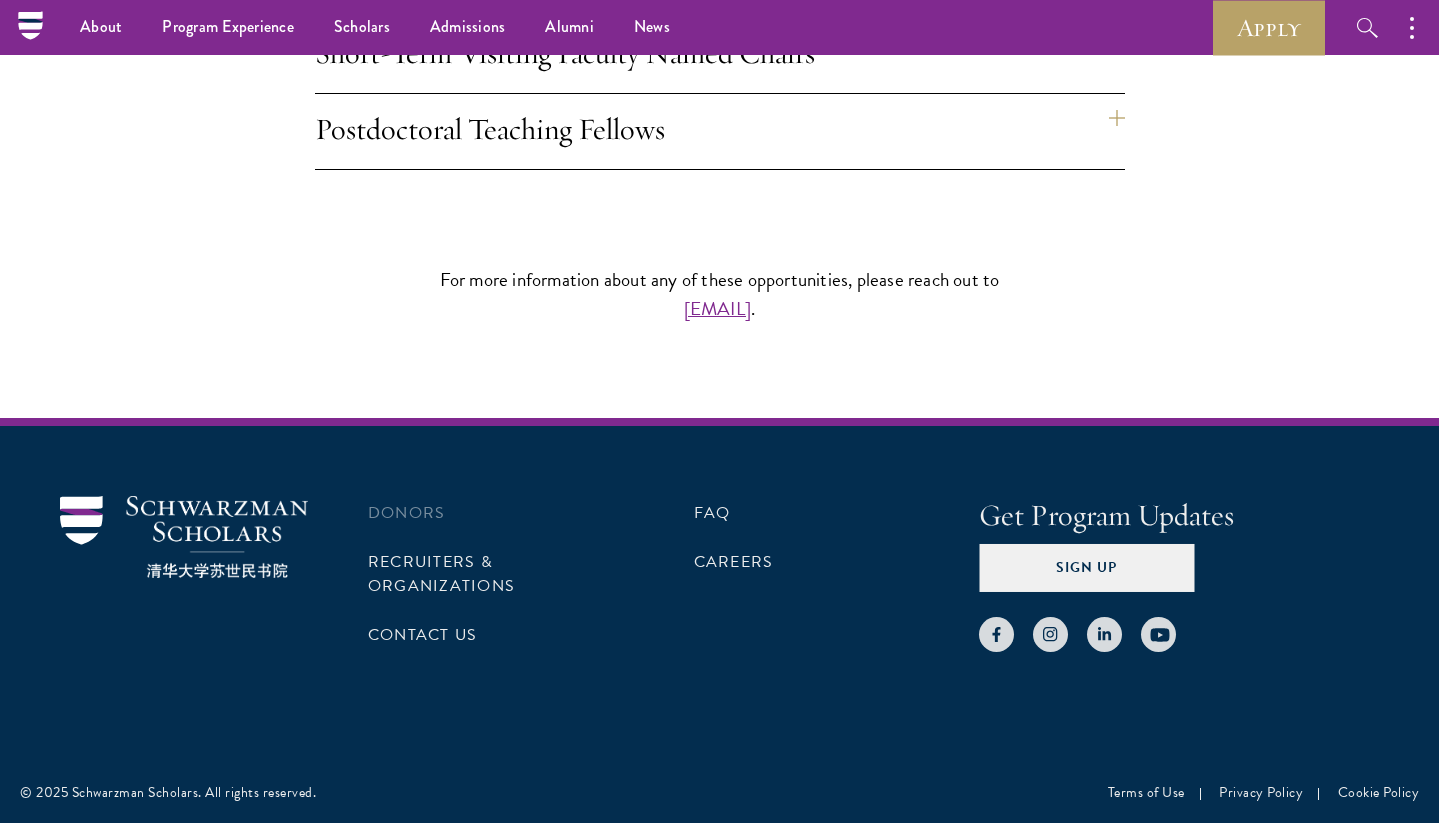 click on "Donors" at bounding box center [406, 513] 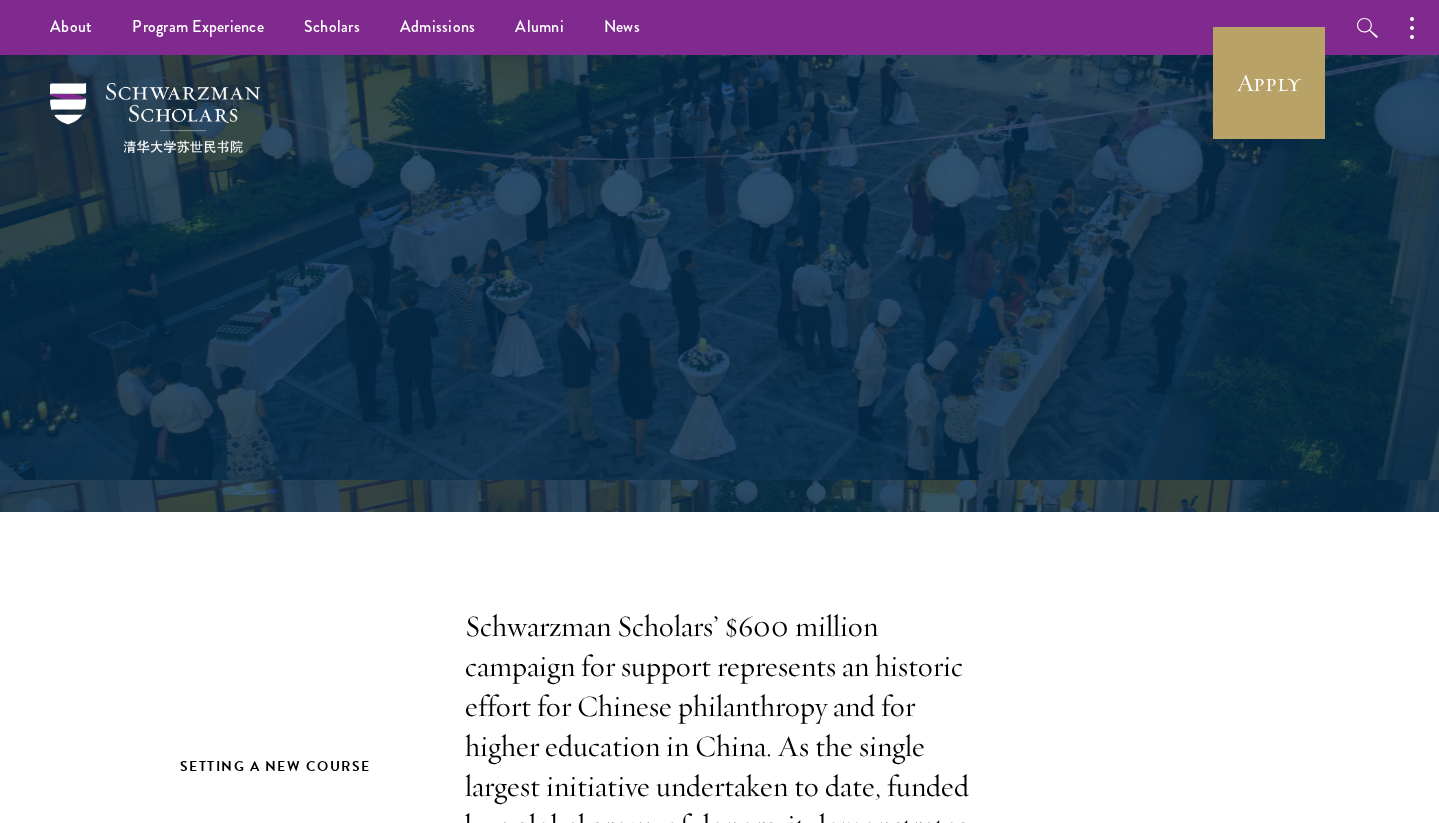 scroll, scrollTop: 0, scrollLeft: 0, axis: both 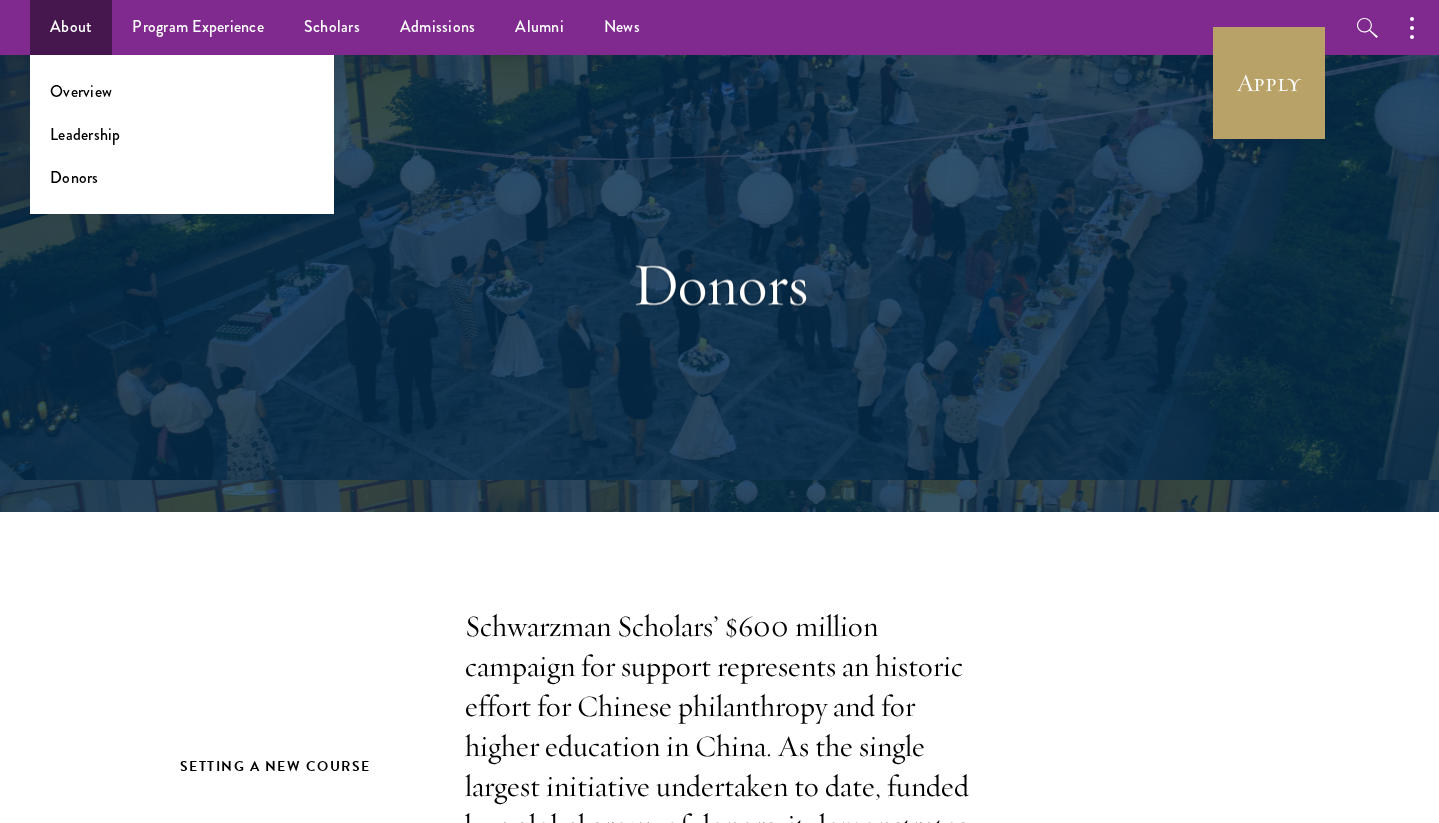 click on "About" at bounding box center [71, 27] 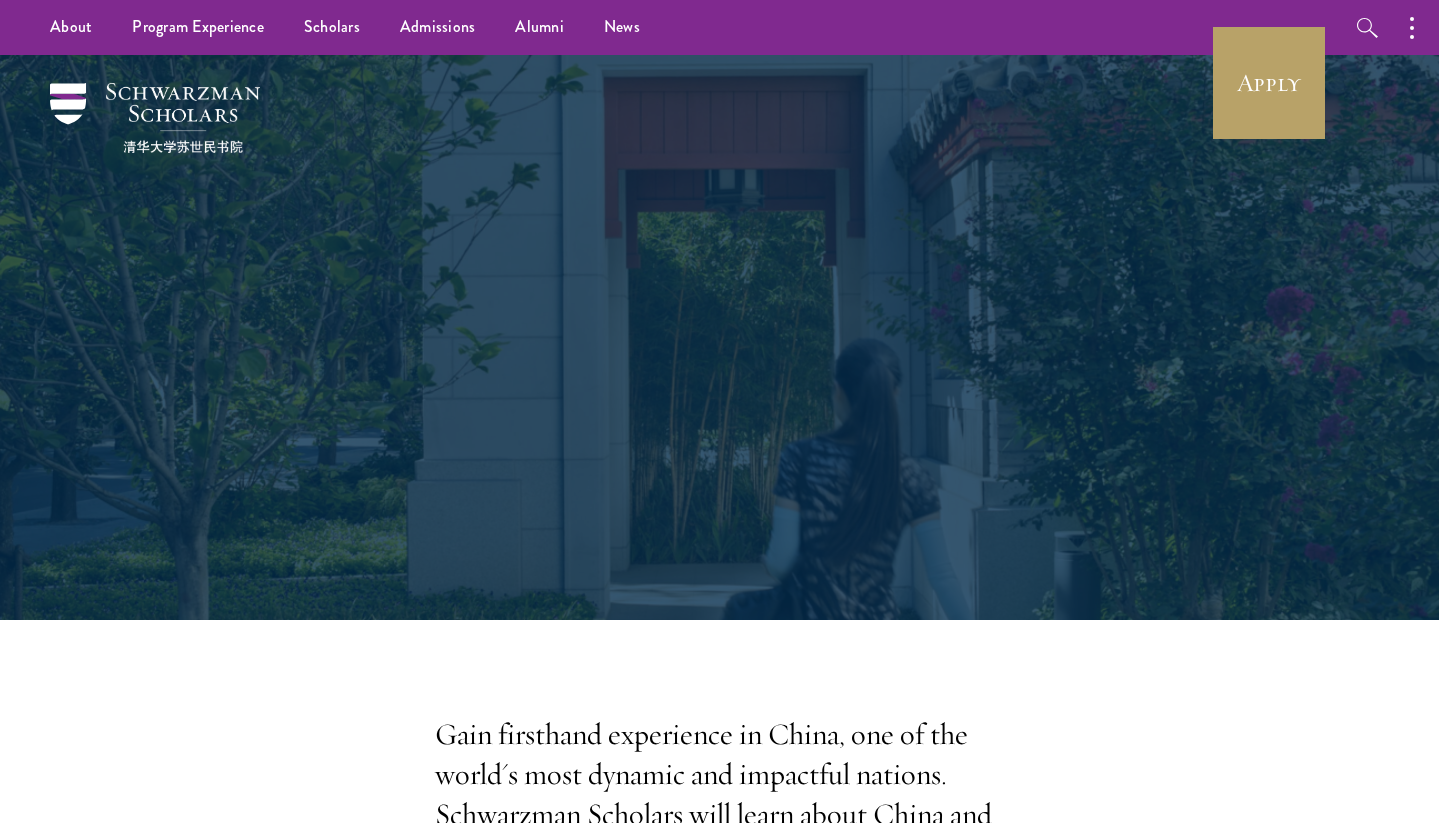scroll, scrollTop: 0, scrollLeft: 0, axis: both 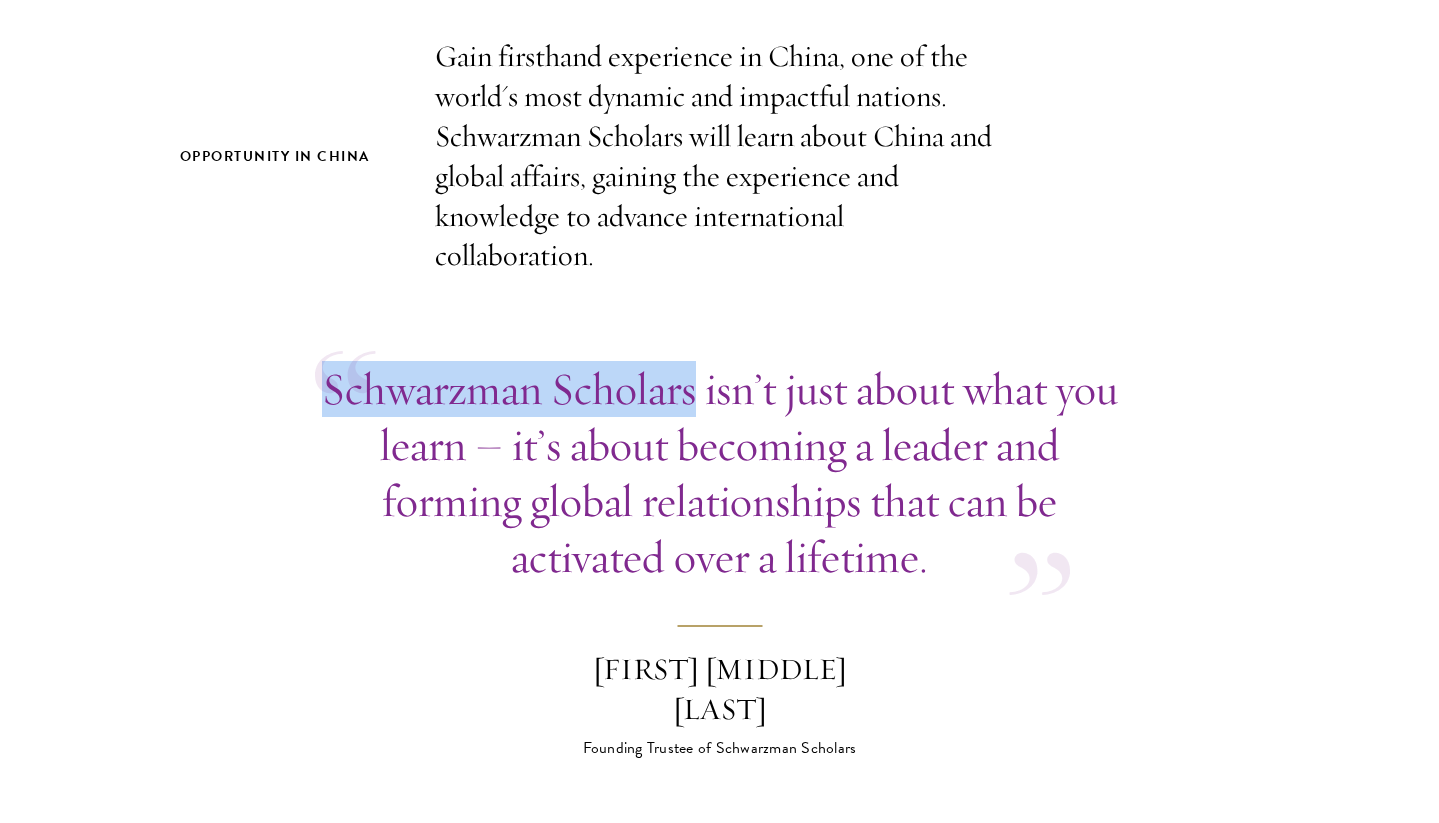 drag, startPoint x: 316, startPoint y: 389, endPoint x: 693, endPoint y: 390, distance: 377.0013 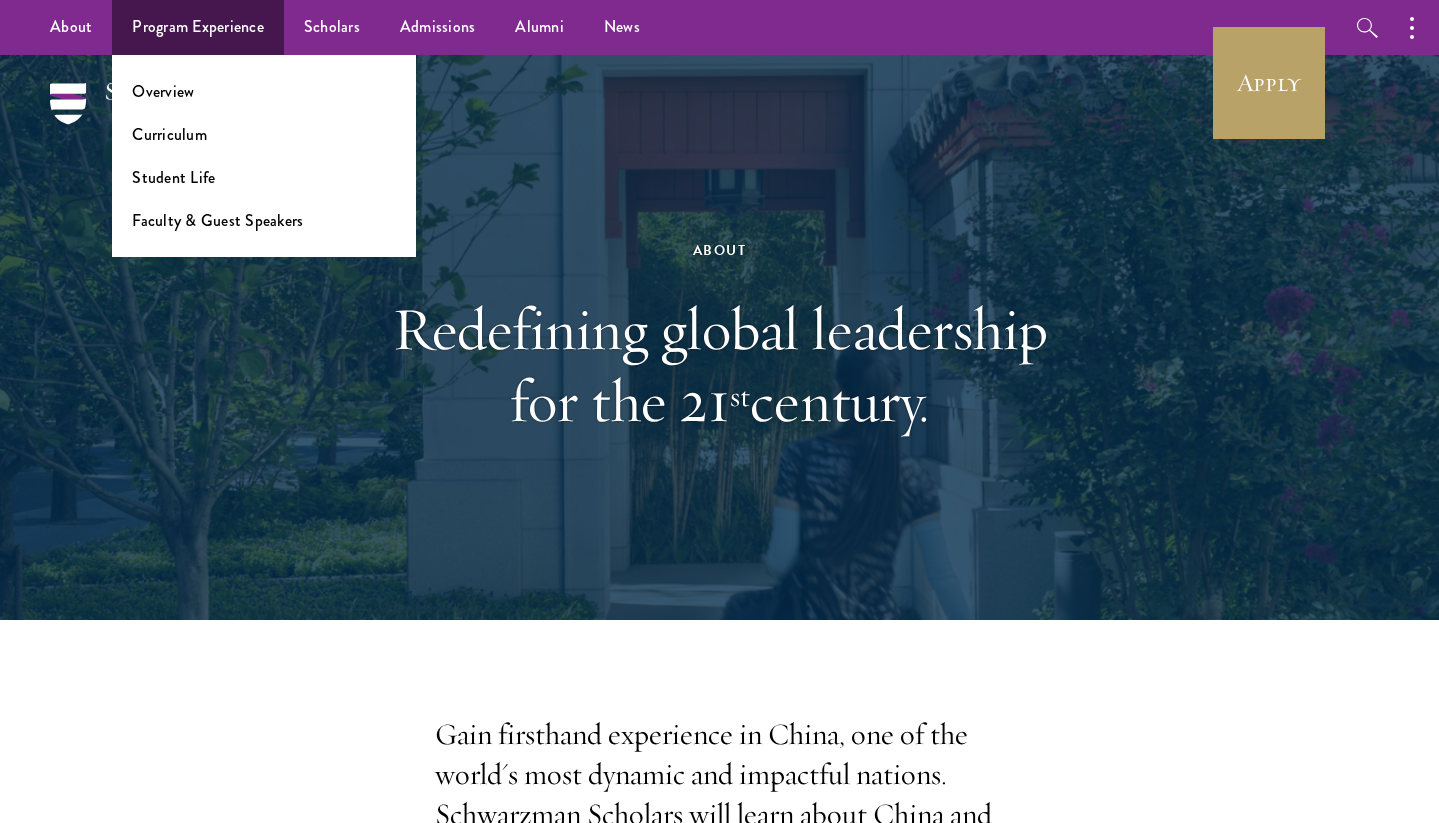 scroll, scrollTop: 0, scrollLeft: 0, axis: both 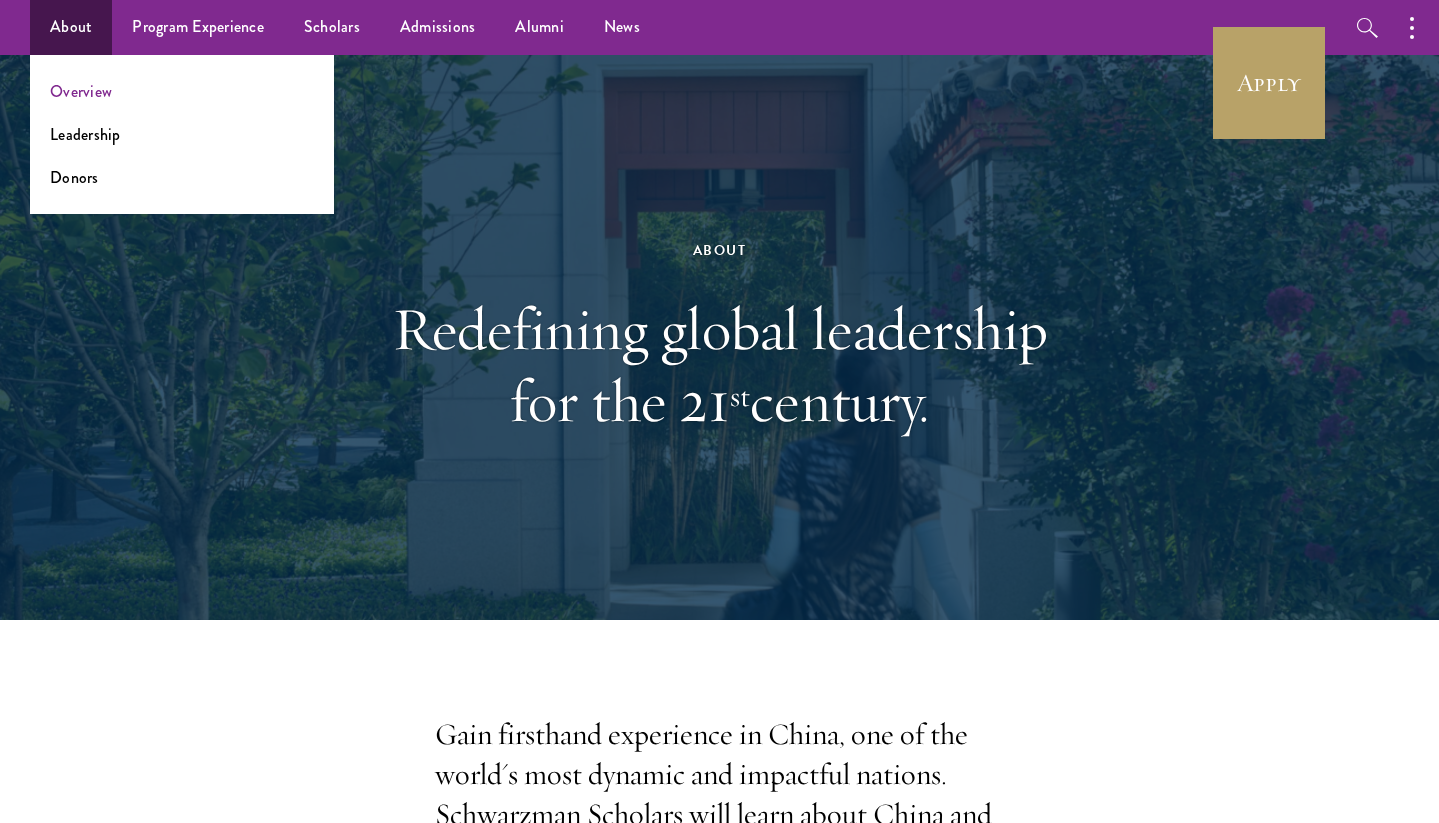 click on "Overview" at bounding box center [81, 91] 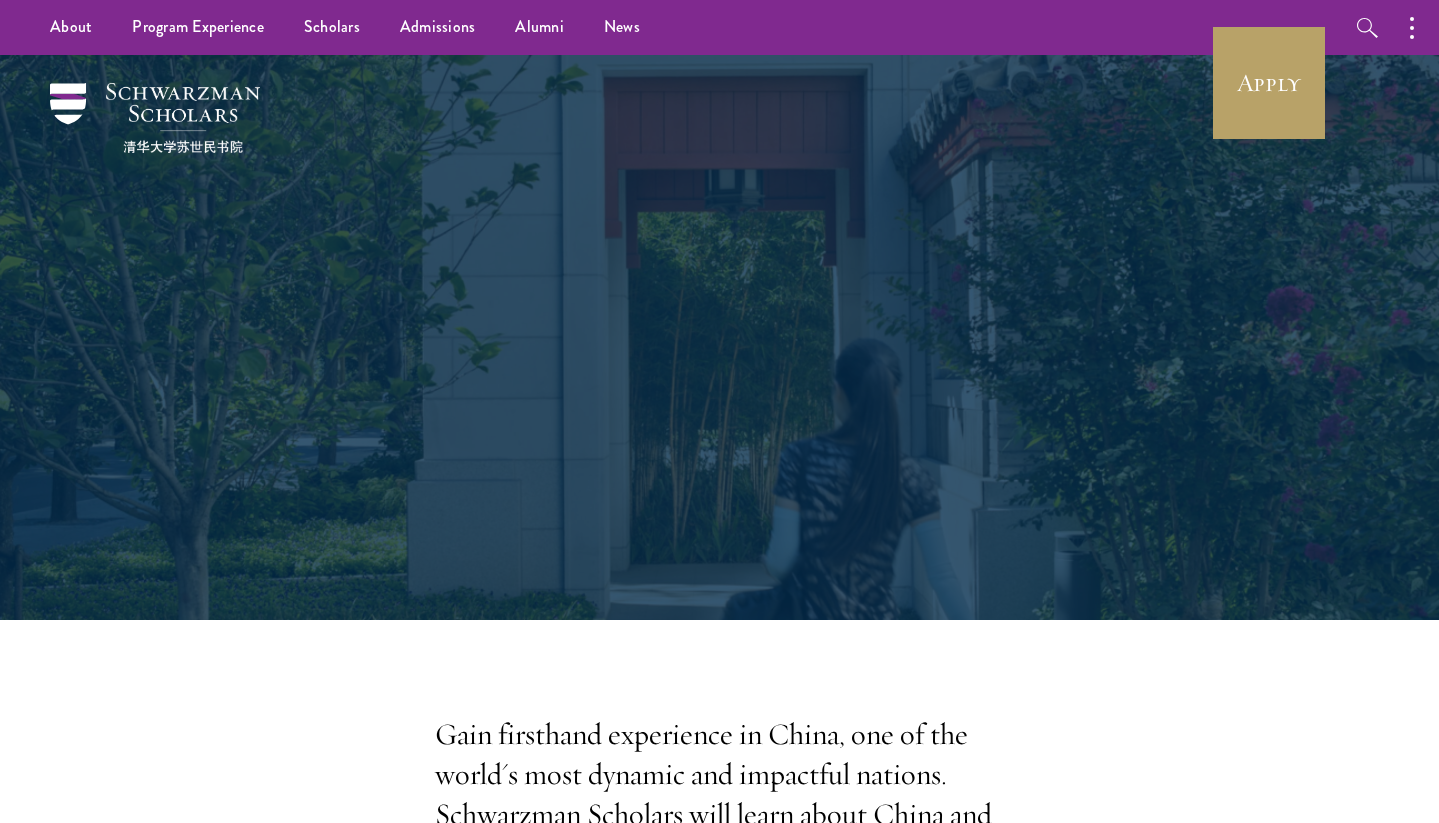 scroll, scrollTop: 0, scrollLeft: 0, axis: both 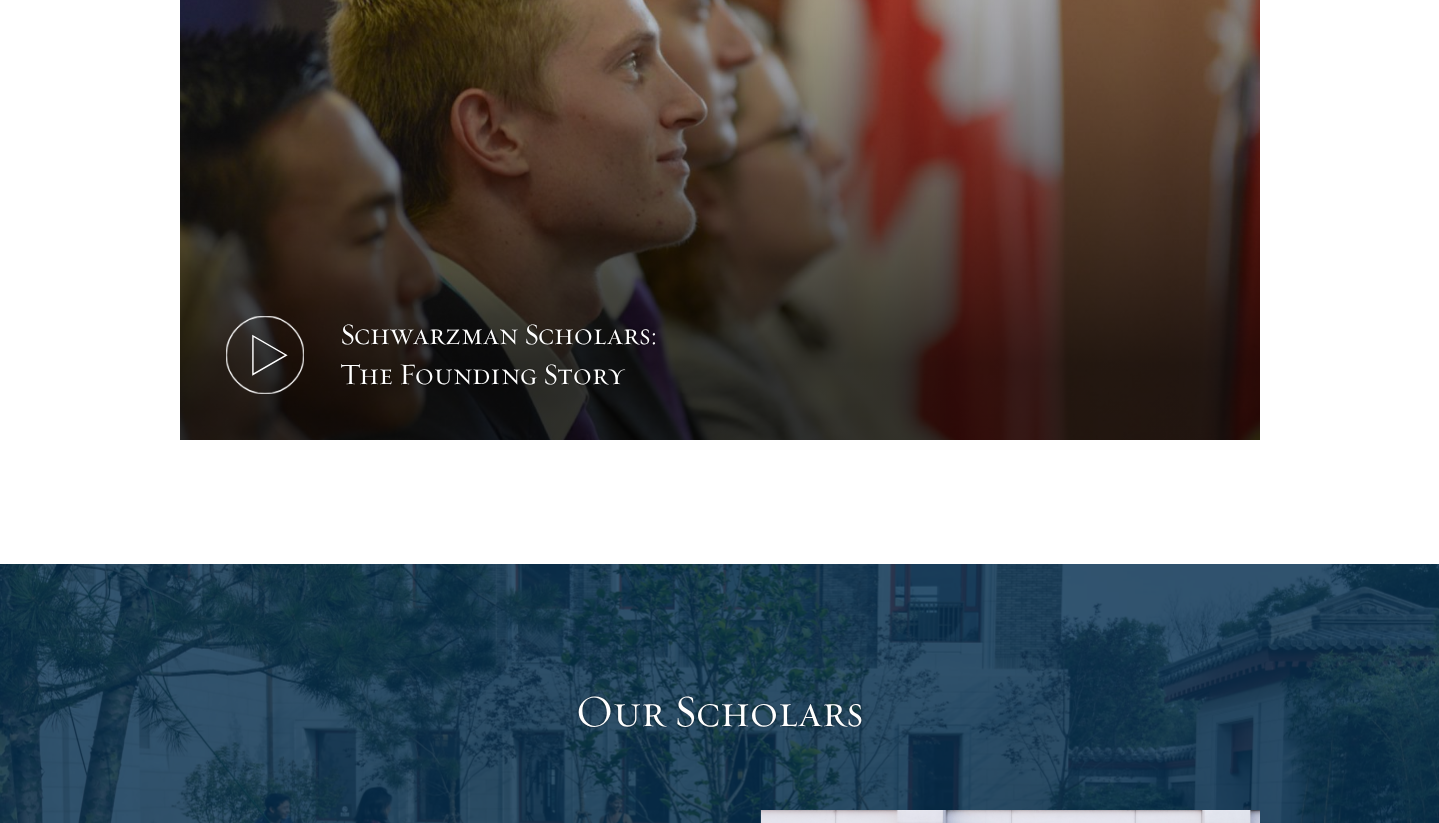 click 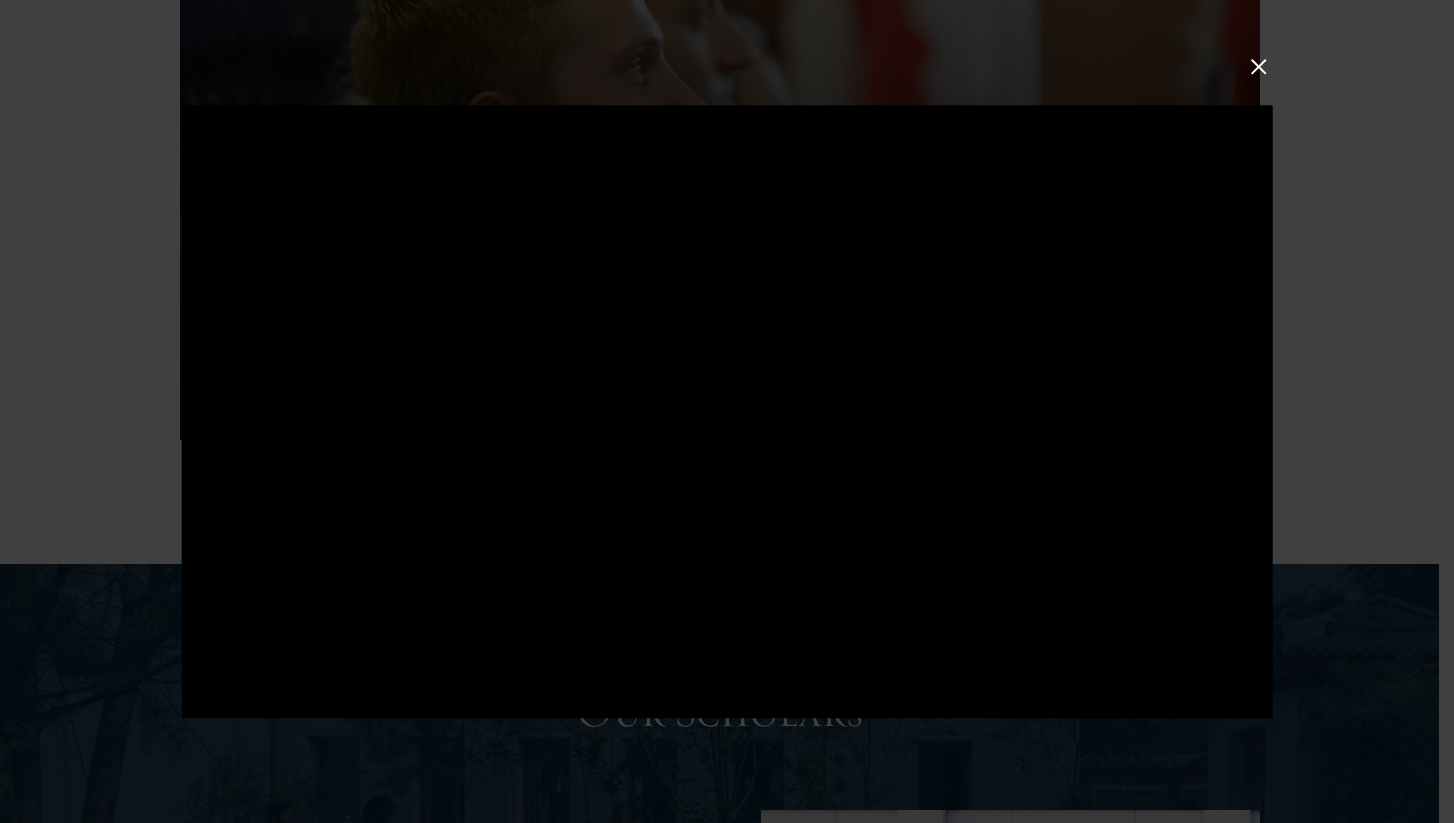 click at bounding box center (727, 411) 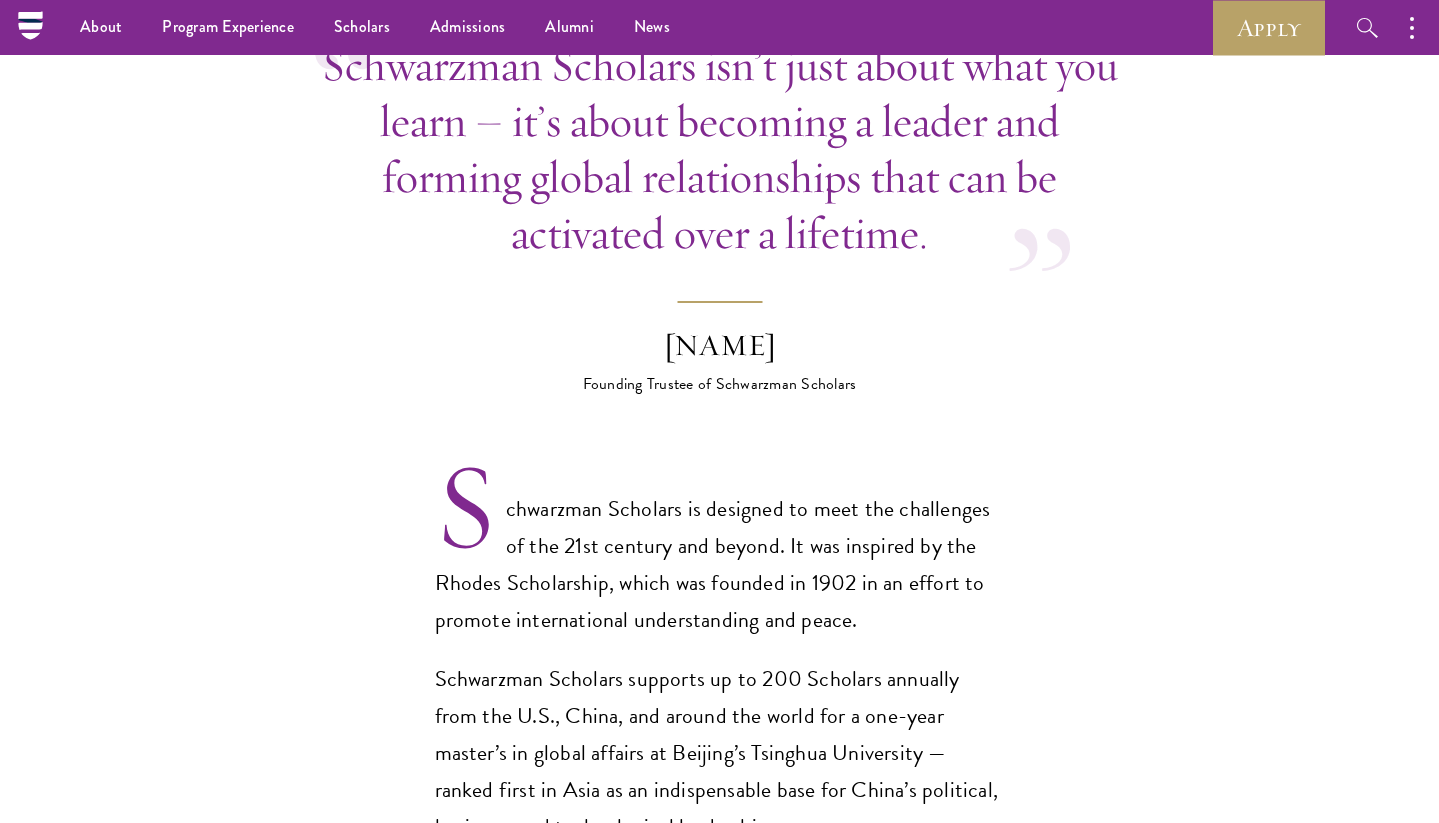 scroll, scrollTop: 412, scrollLeft: 0, axis: vertical 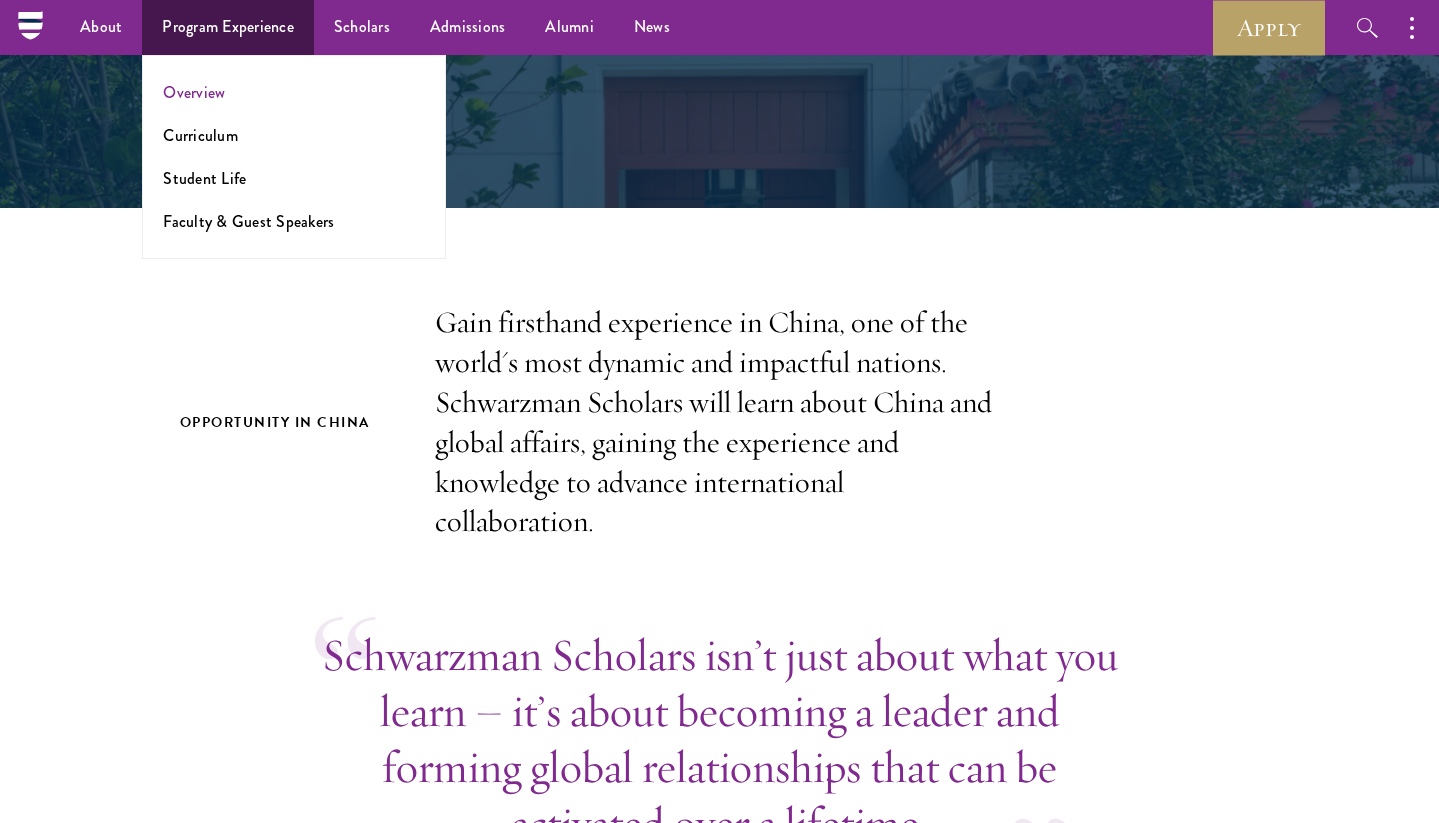 click on "Overview" at bounding box center [194, 92] 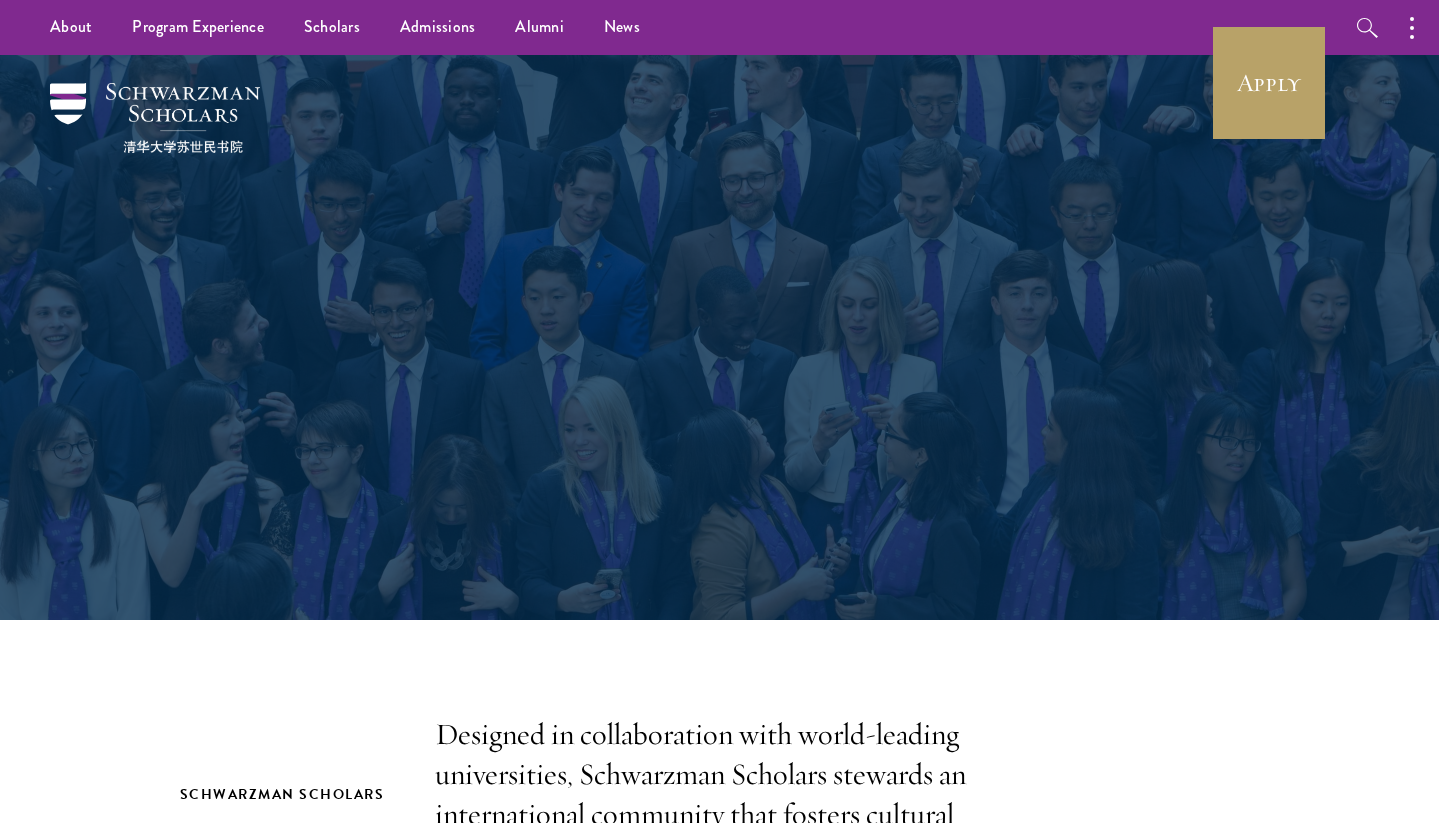 scroll, scrollTop: 0, scrollLeft: 0, axis: both 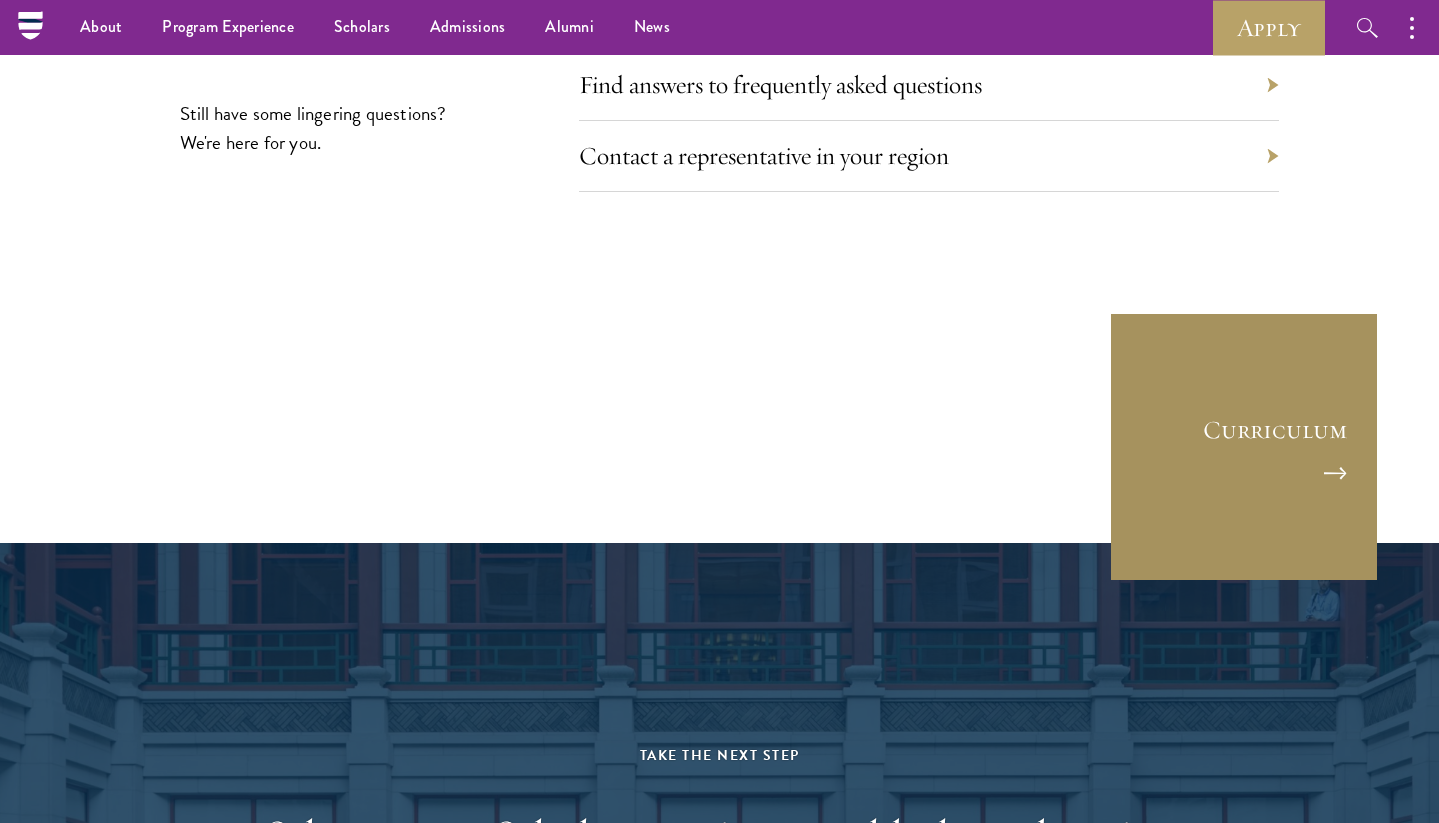 click on "Curriculum" at bounding box center (1244, 447) 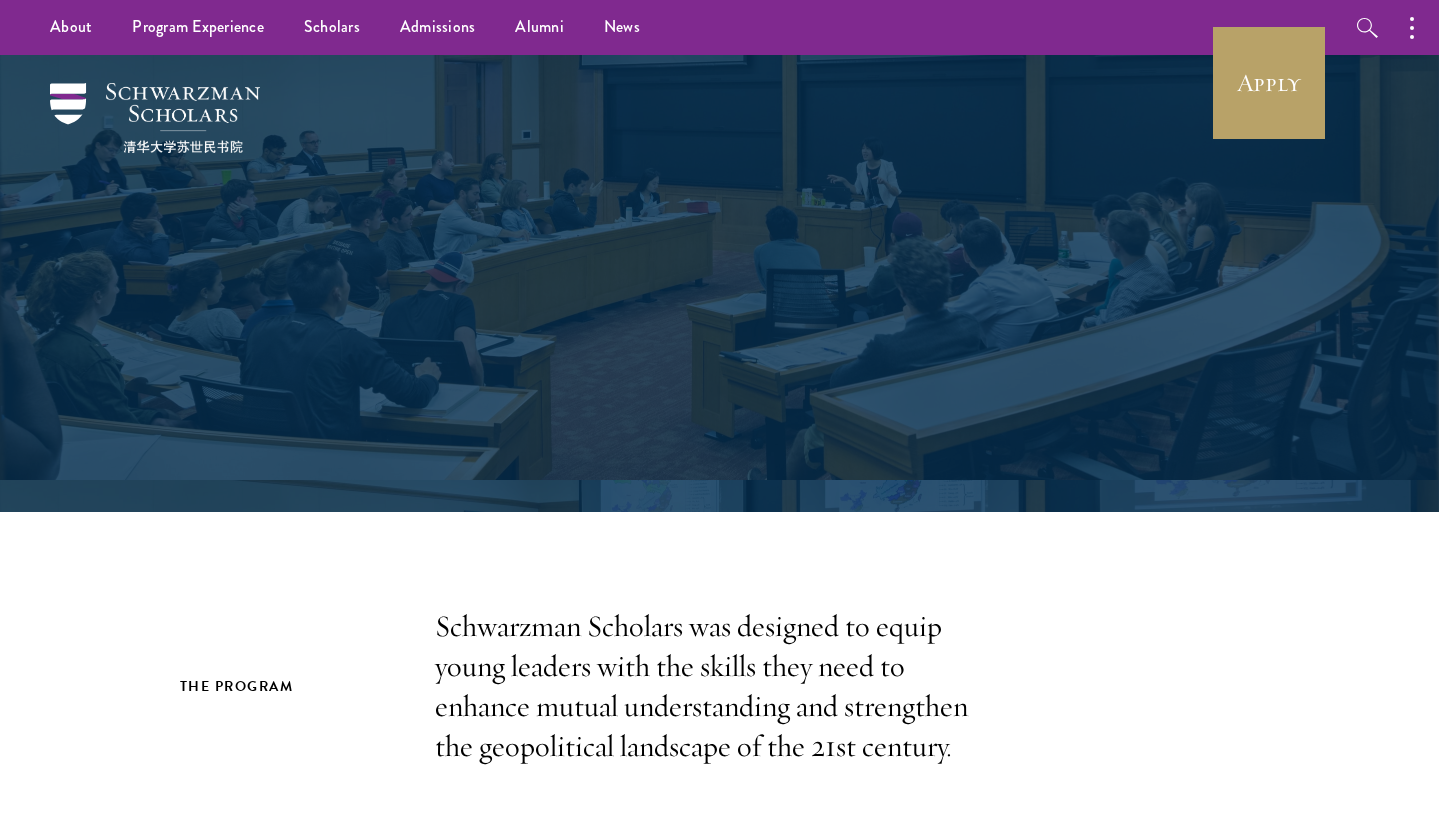 scroll, scrollTop: 0, scrollLeft: 0, axis: both 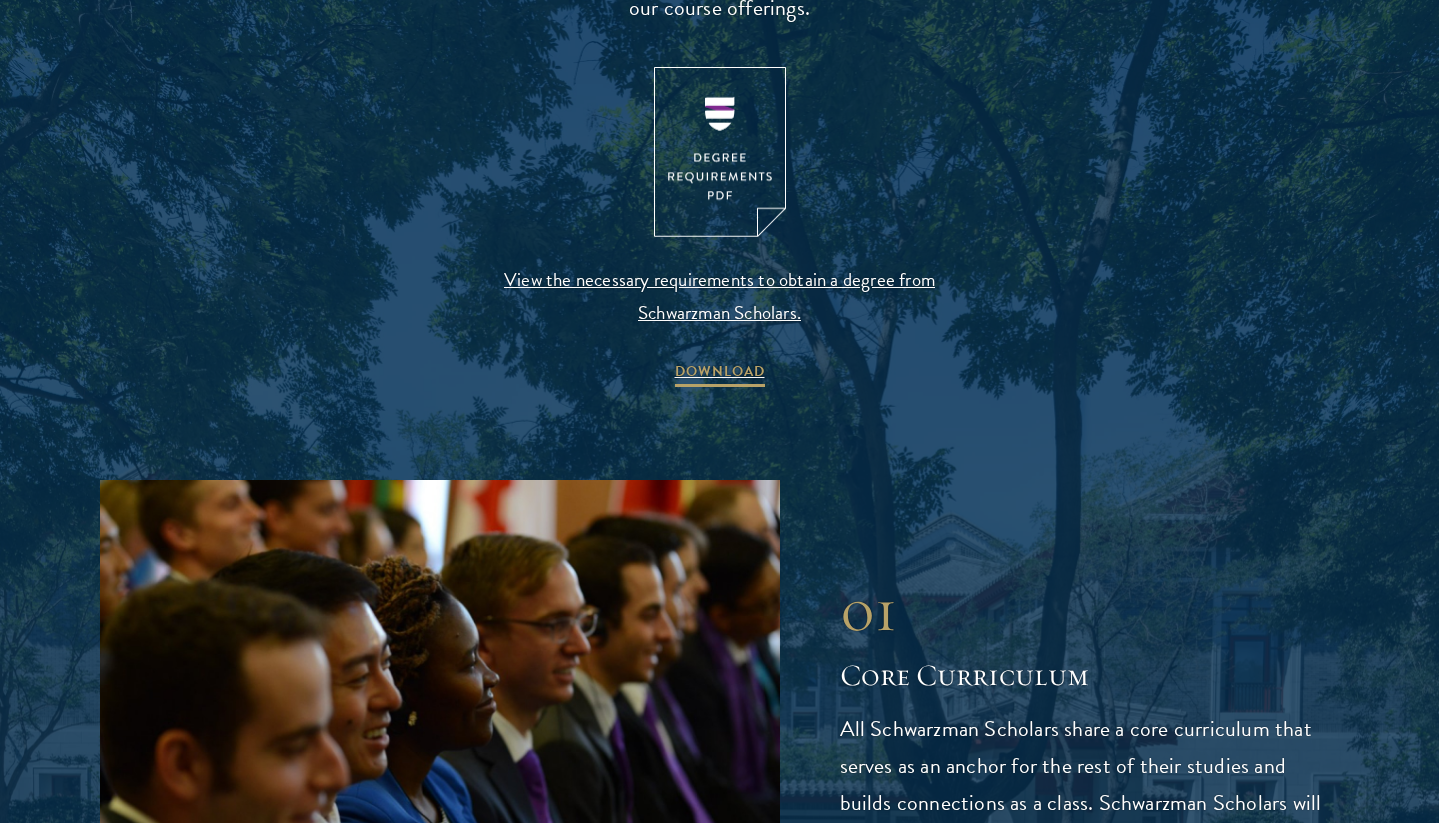 click at bounding box center (720, 152) 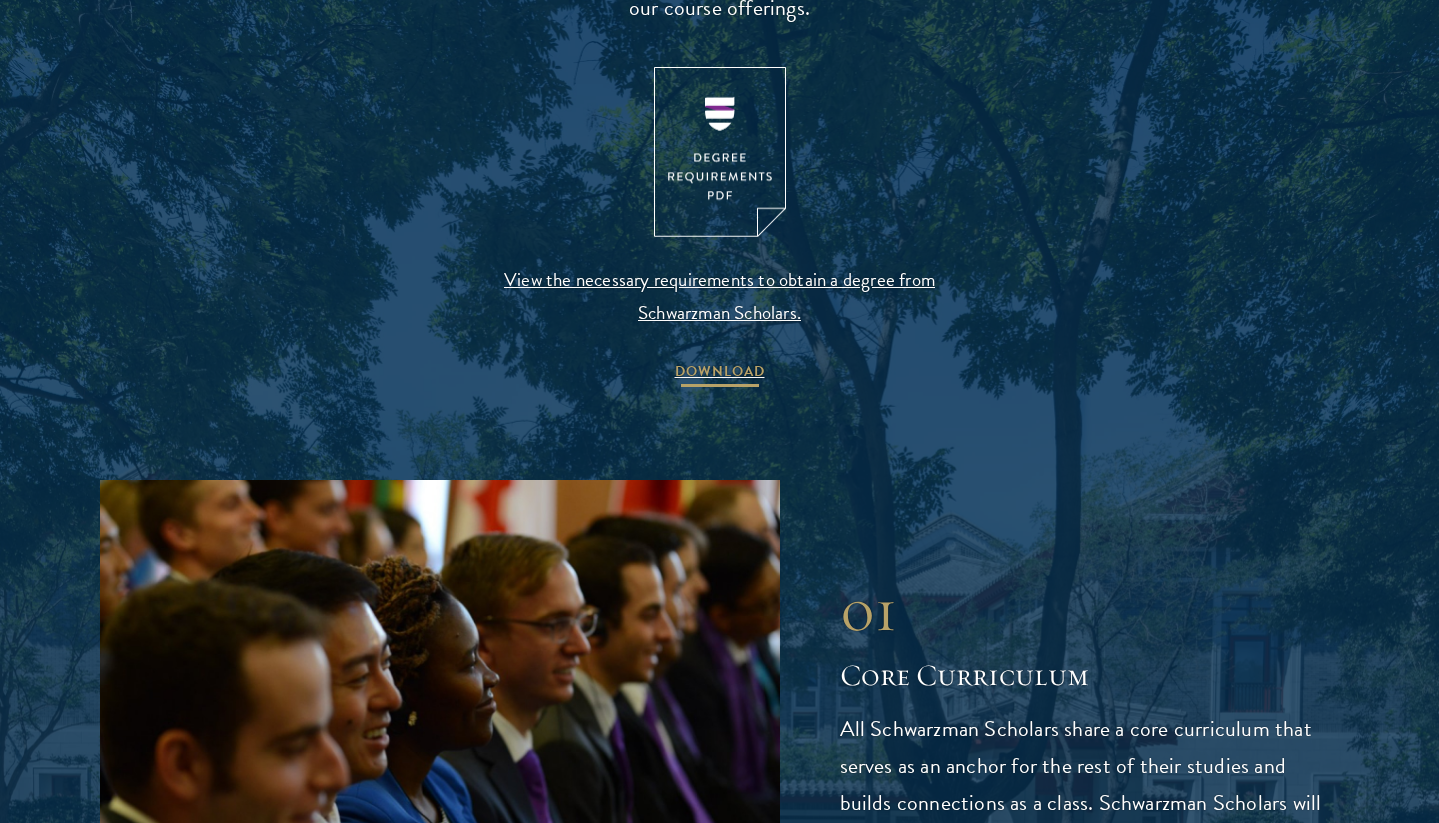 click on "DOWNLOAD" at bounding box center (720, 374) 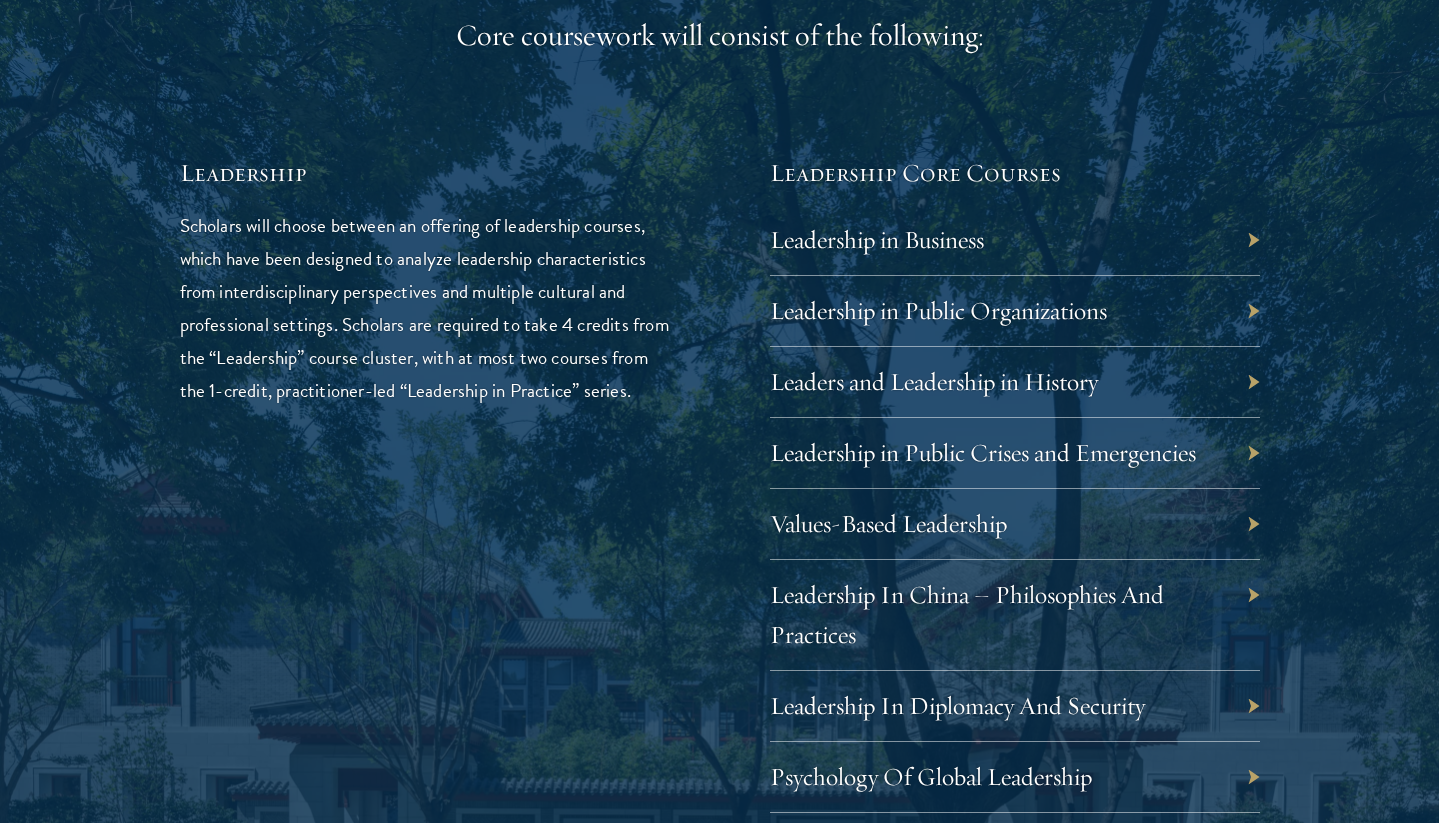 scroll, scrollTop: 3265, scrollLeft: 0, axis: vertical 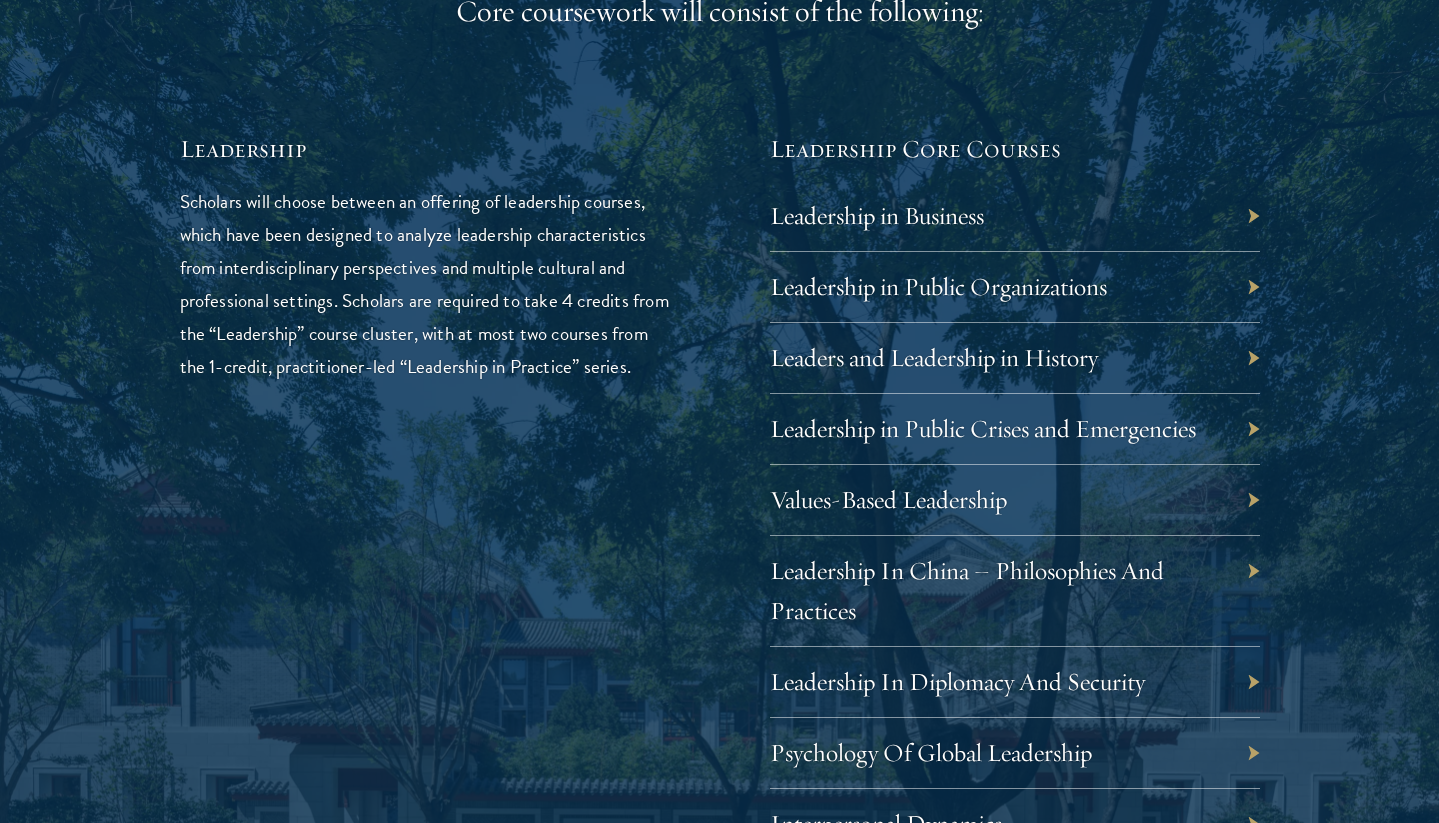 click on "01
Core Curriculum
01
Core Curriculum
All Schwarzman Scholars share a core curriculum that serves as an anchor for the rest of their studies and builds connections as a class. Schwarzman Scholars will complete much of the core curriculum together early in the program, in the fall of their year in Beijing.
Core coursework will consist of the following:
Leadership
Scholars will choose between an offering of leadership courses, which have been designed to analyze leadership characteristics from interdisciplinary perspectives and multiple cultural and professional settings. Scholars are required to take 4 credits from the “Leadership” course cluster, with at most two courses from the 1-credit, practitioner-led “Leadership in Practice” series." at bounding box center (719, 628) 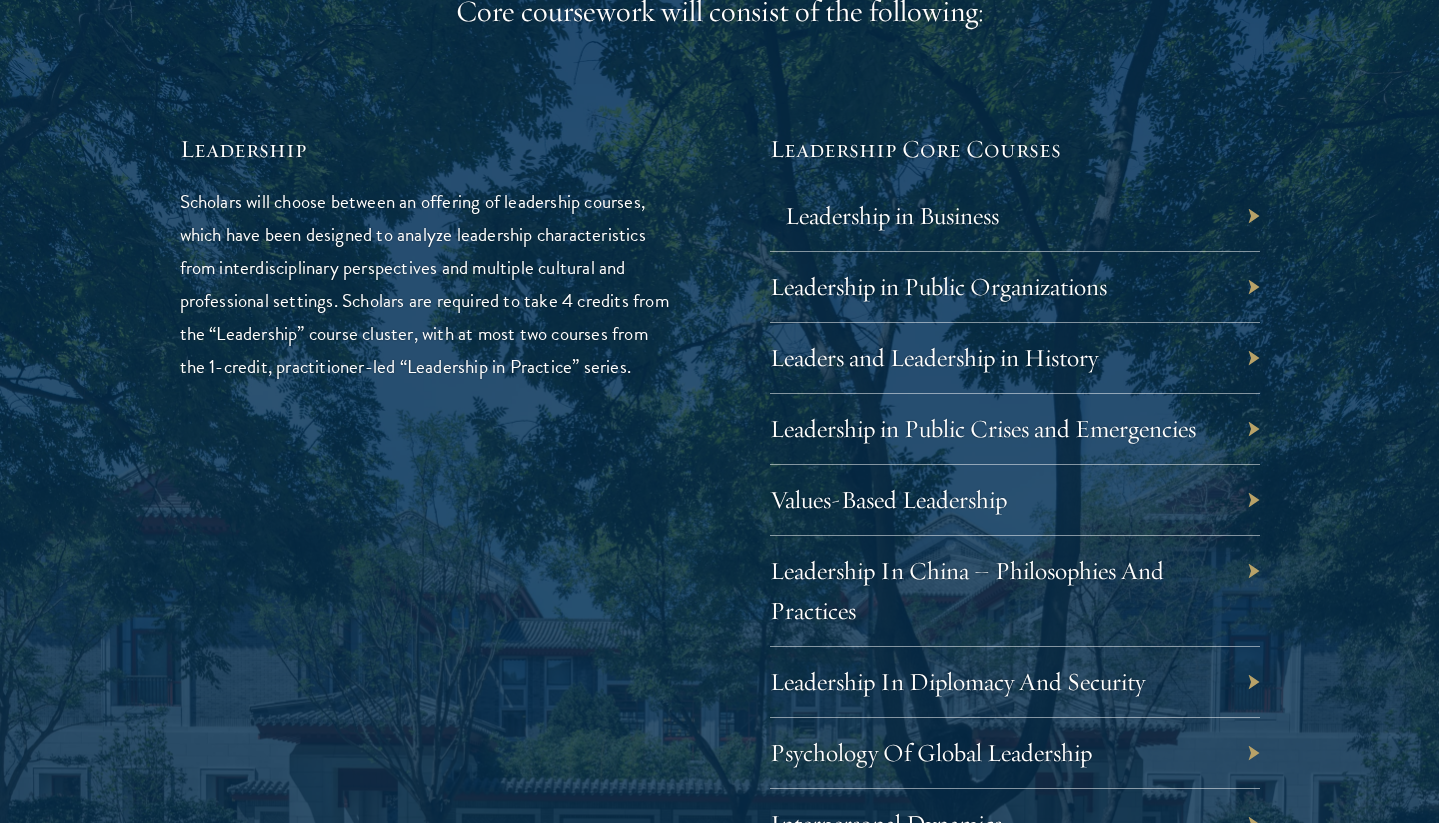 click on "Leadership in Business" at bounding box center (892, 215) 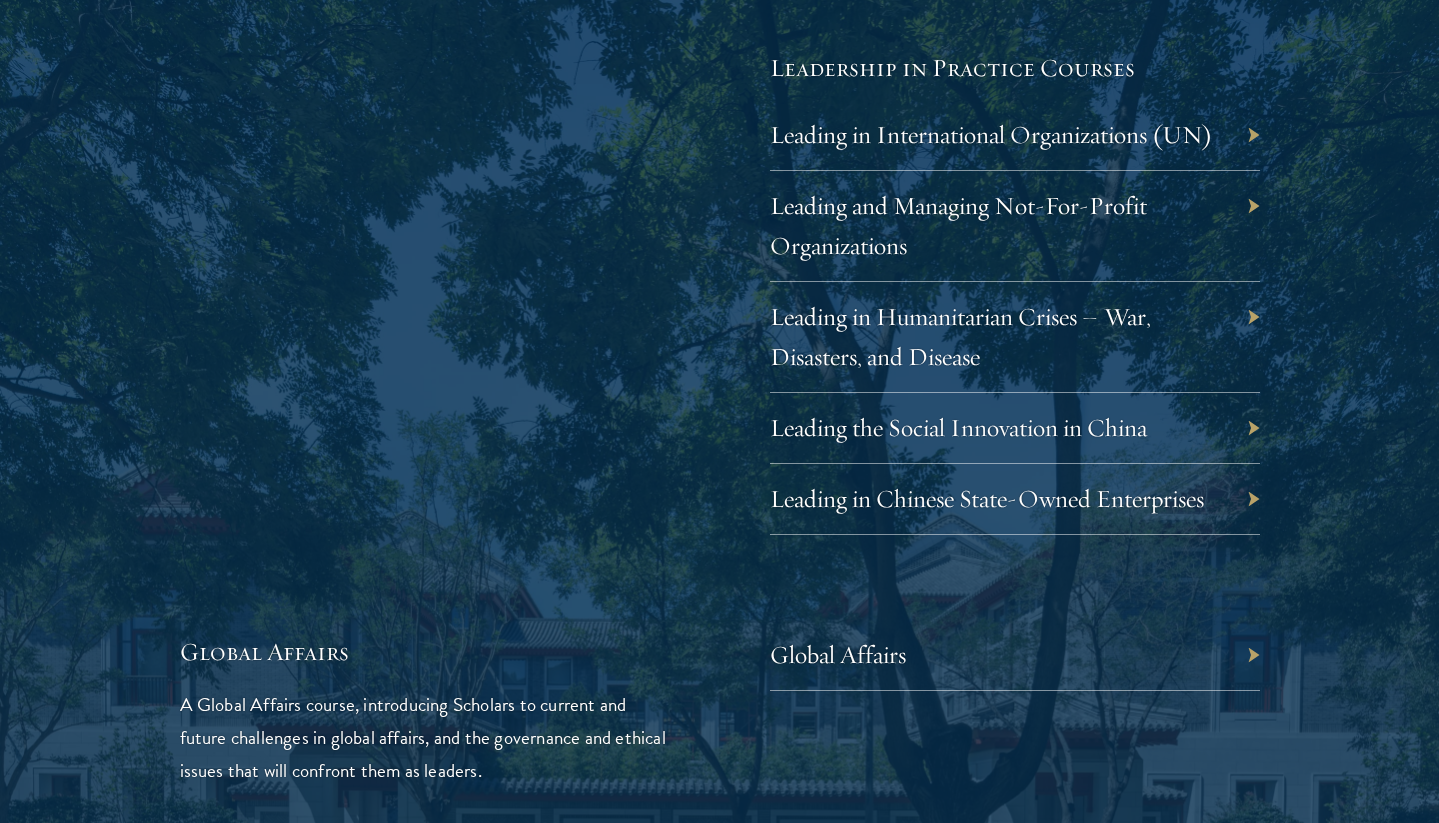 scroll, scrollTop: 4166, scrollLeft: 0, axis: vertical 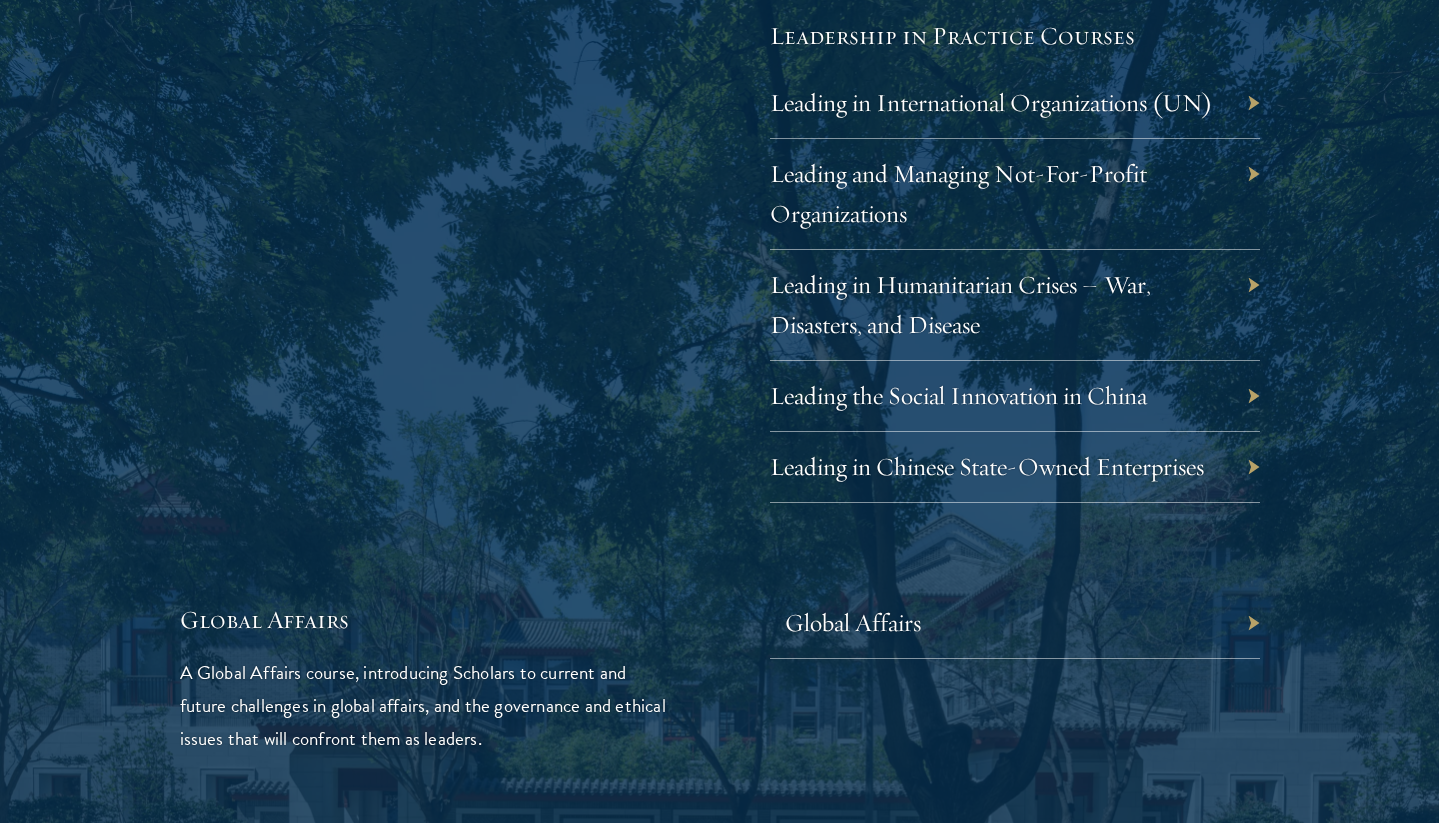click on "Global Affairs" at bounding box center [853, 622] 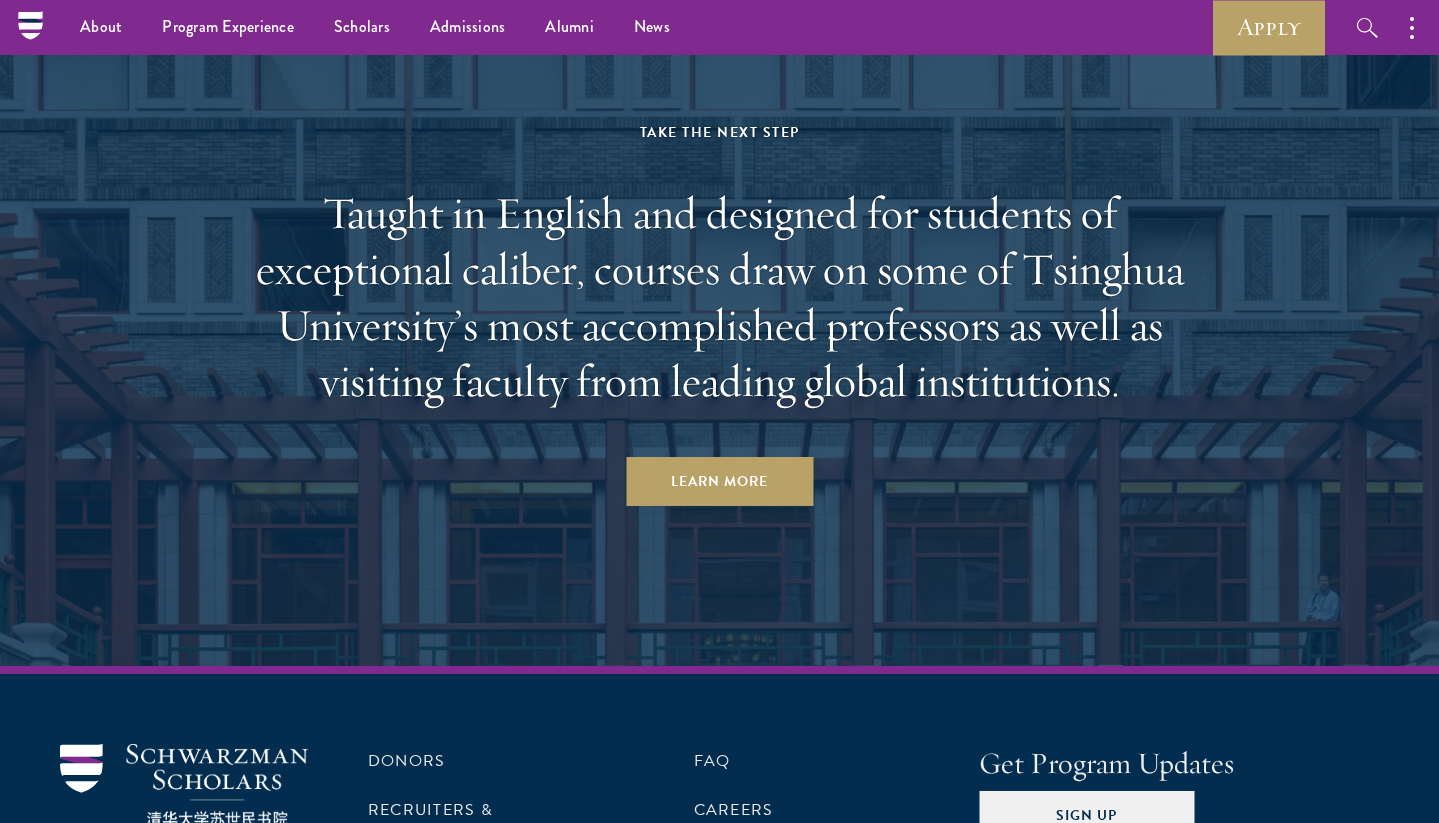 scroll, scrollTop: 11685, scrollLeft: 0, axis: vertical 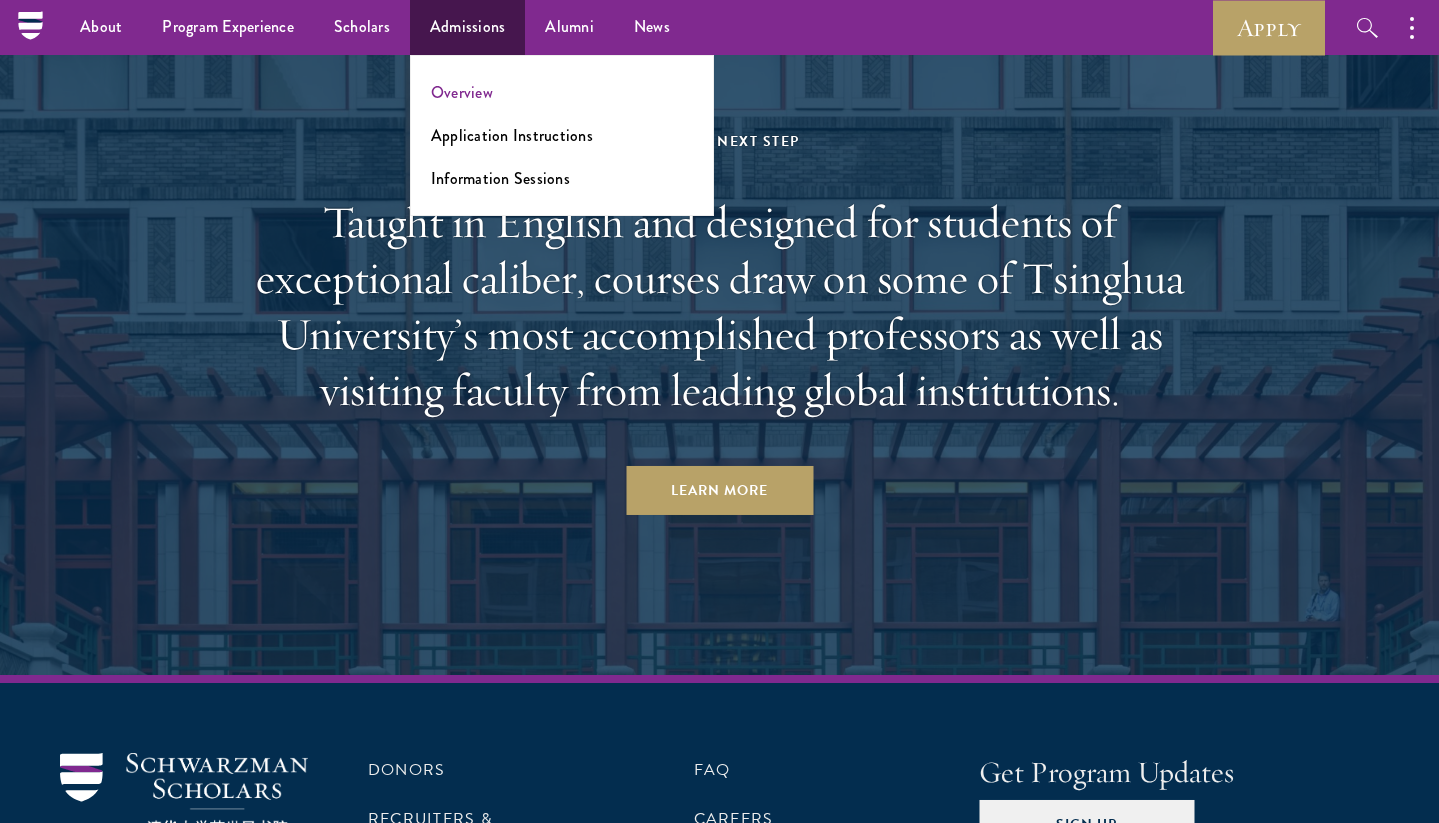 click on "Overview" at bounding box center [462, 92] 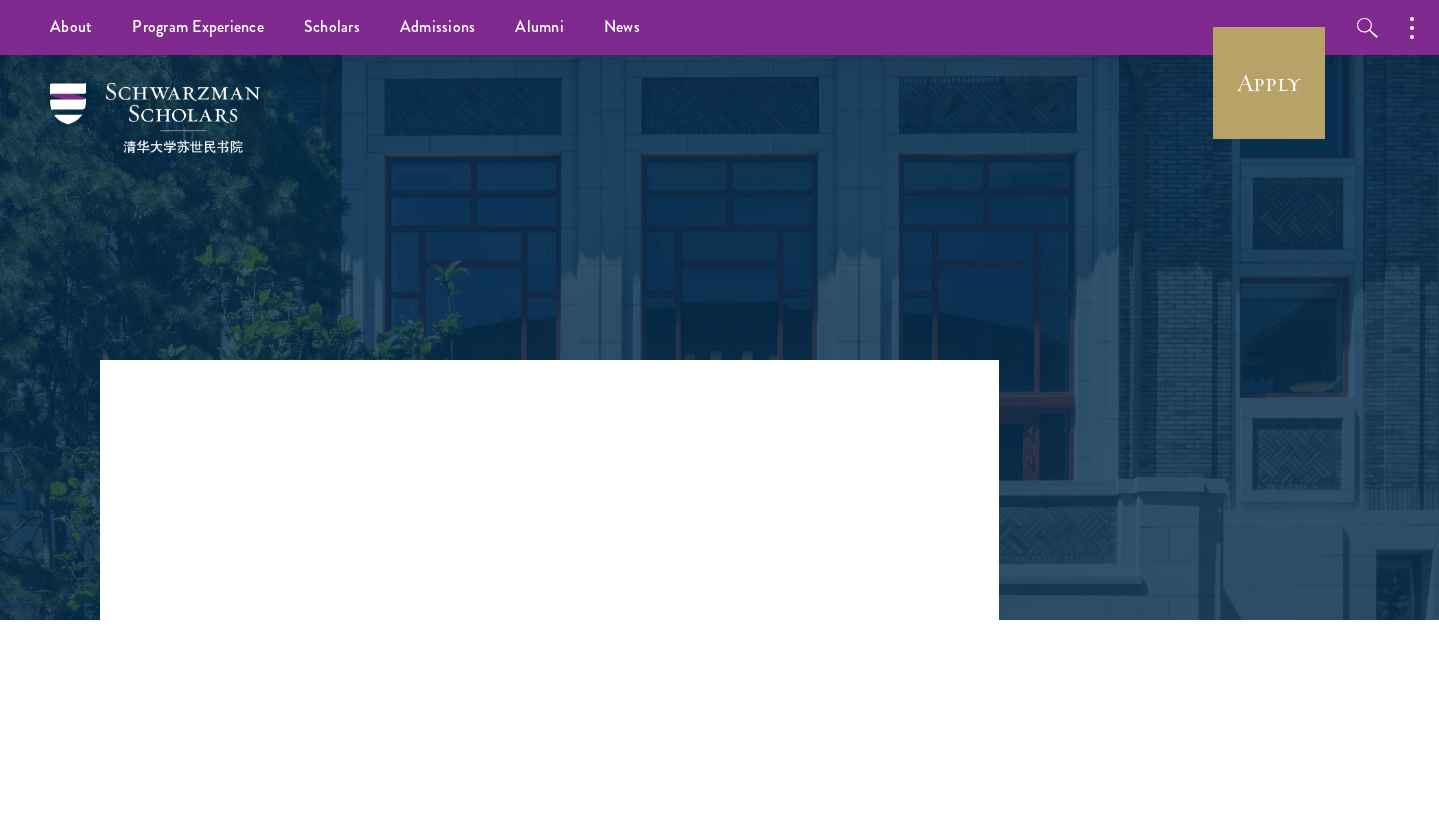 scroll, scrollTop: 0, scrollLeft: 0, axis: both 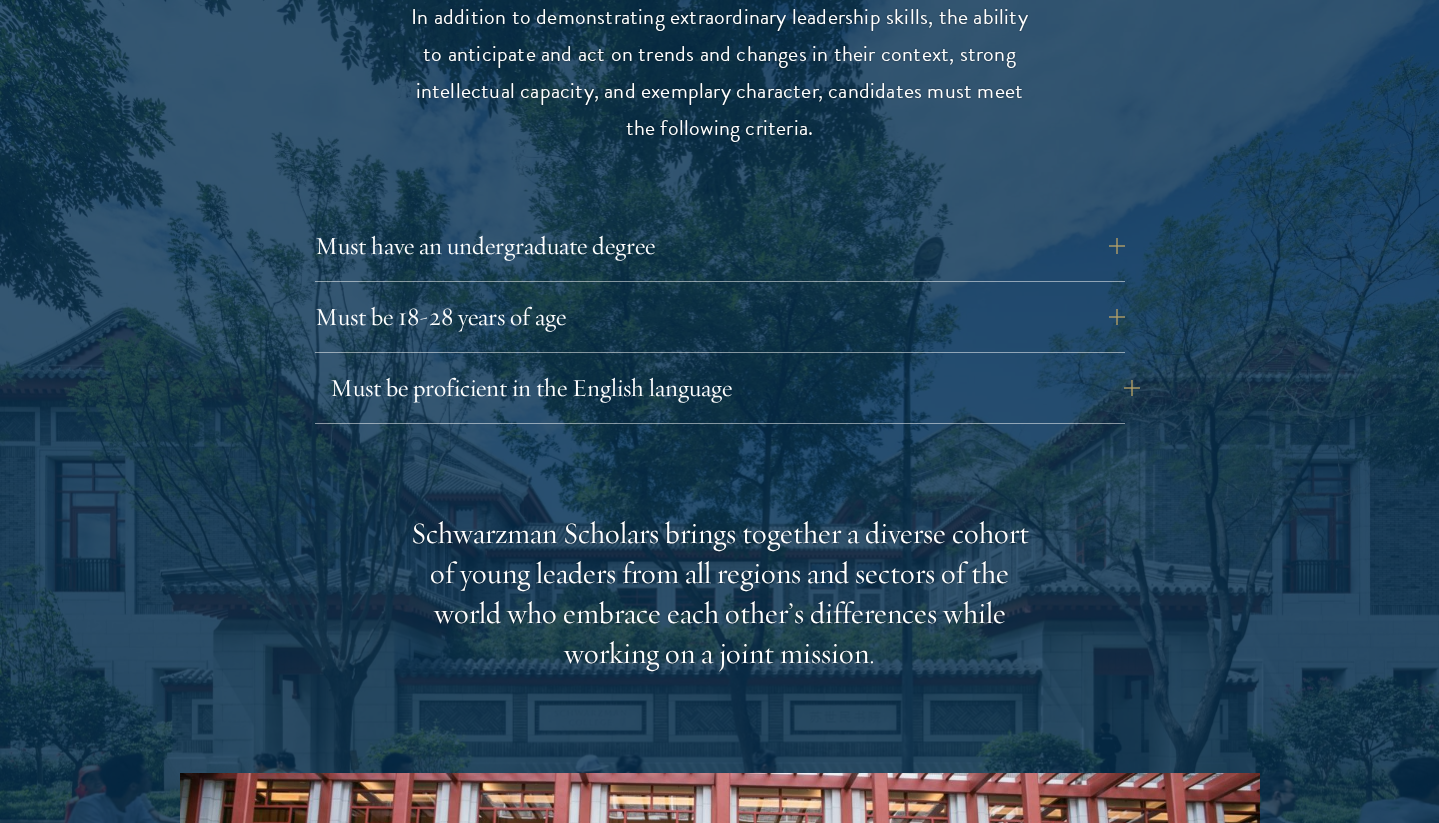 click on "Must be proficient in the English language" at bounding box center (735, 388) 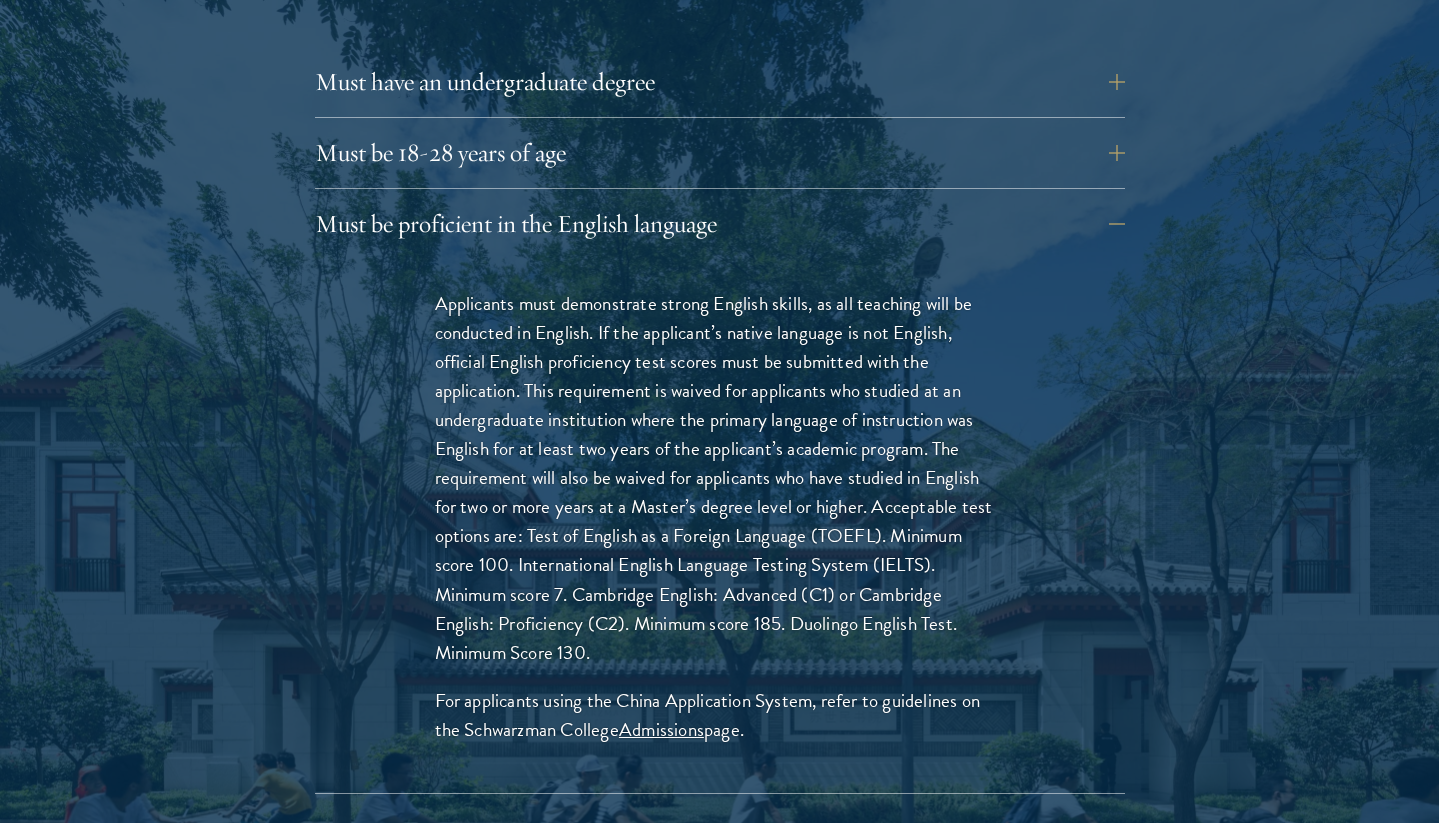 scroll, scrollTop: 2874, scrollLeft: 0, axis: vertical 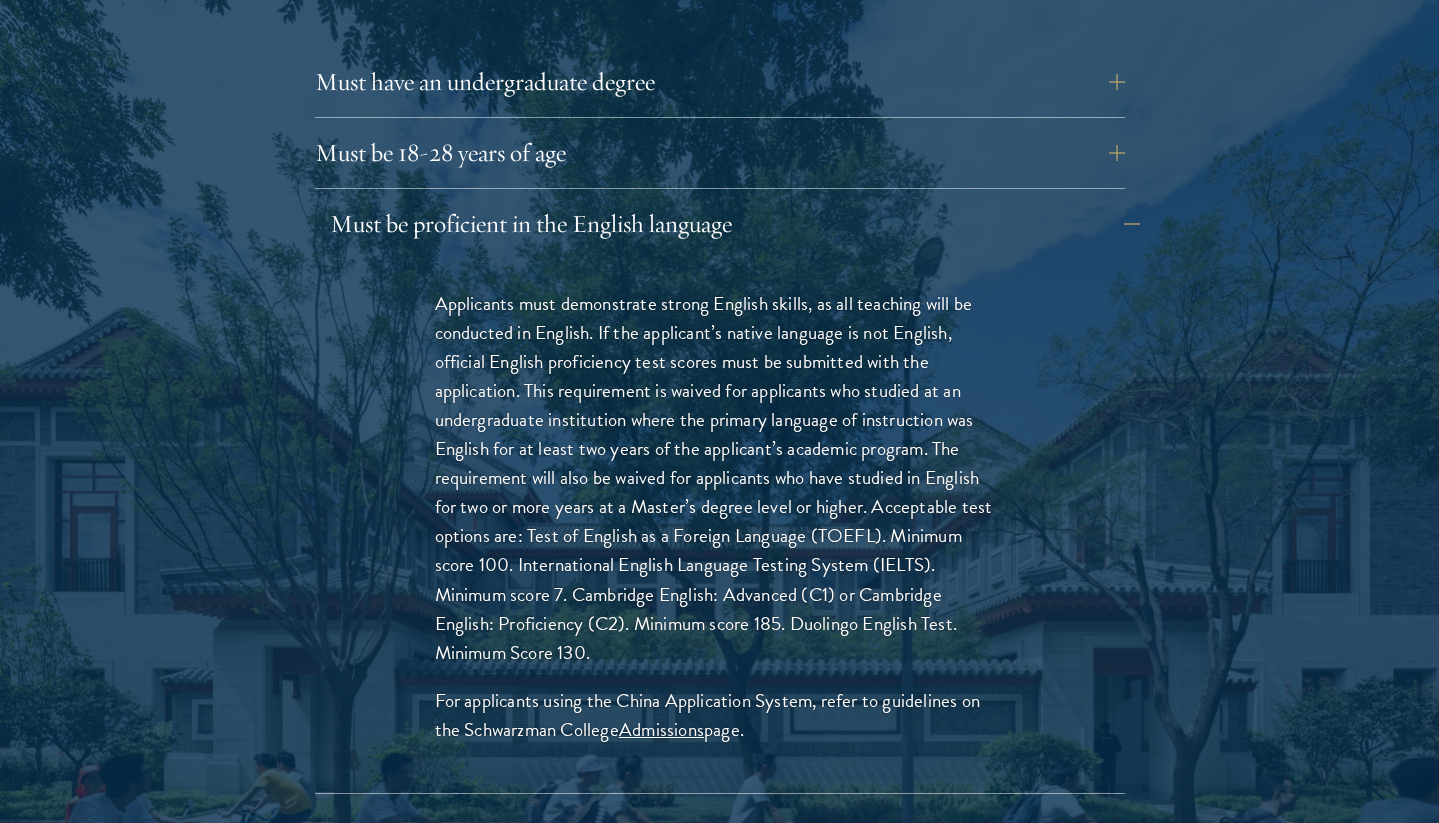 click on "Must be proficient in the English language" at bounding box center (735, 224) 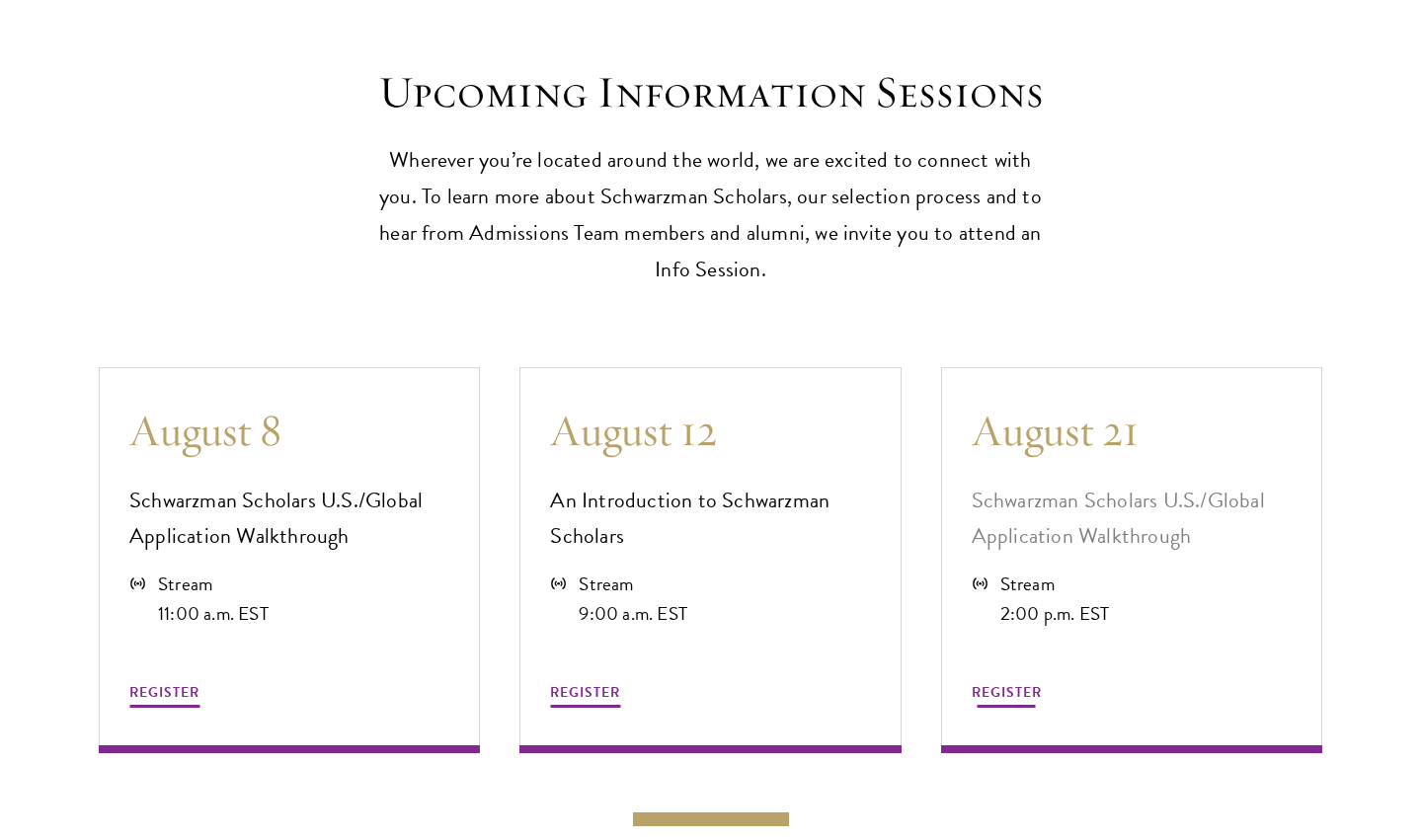 scroll, scrollTop: 5181, scrollLeft: 0, axis: vertical 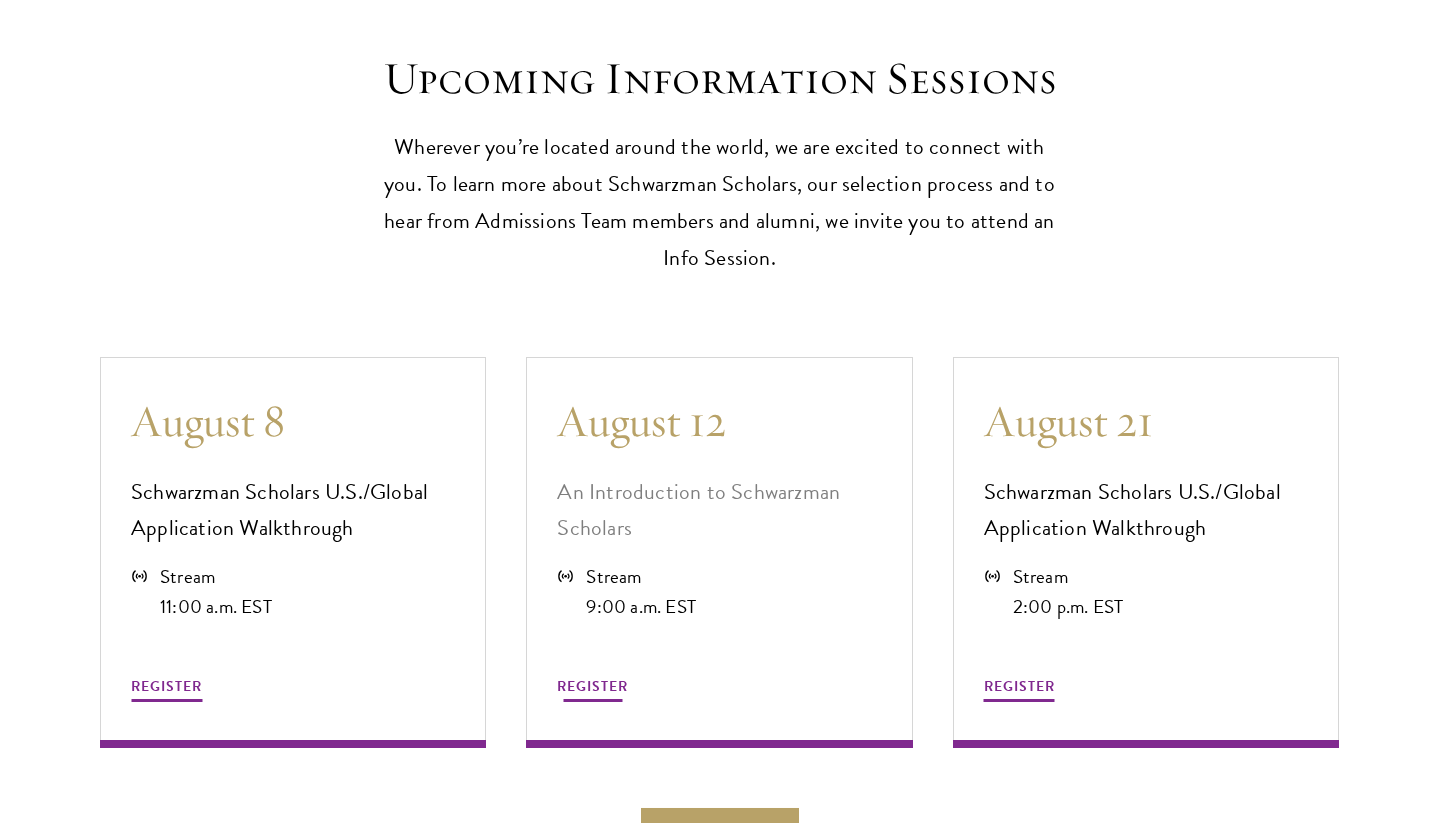 click on "REGISTER" at bounding box center (592, 686) 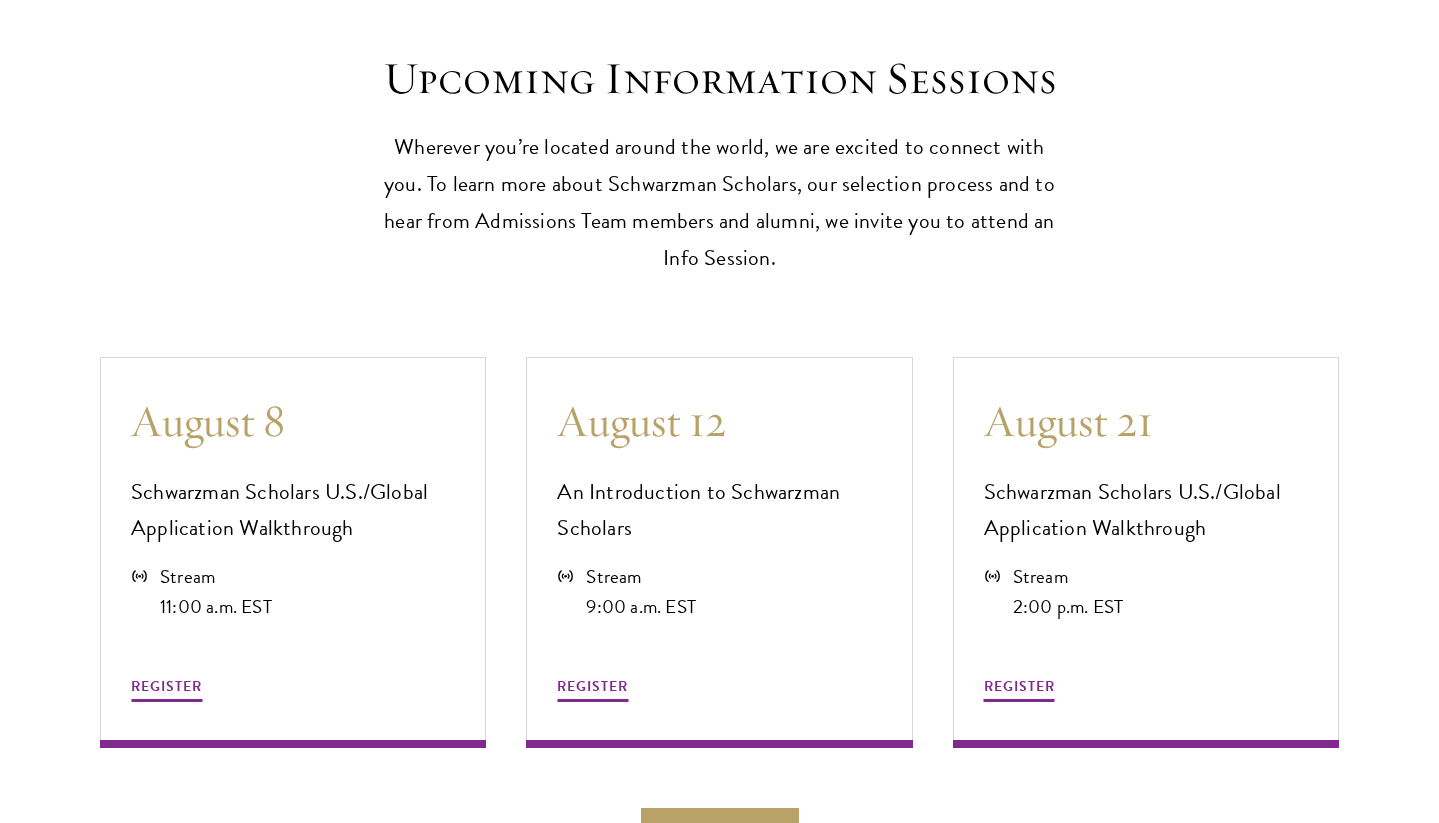 click on "Upcoming Information Sessions
Wherever you’re located around the world, we are excited to connect with you. To learn more about Schwarzman Scholars, our selection process and to hear from Admissions Team members and alumni, we invite you to attend an Info Session.
August 8
Schwarzman Scholars U.S./Global Application Walkthrough
Stream
11:00 a.m. EST
REGISTER
August 12
An Introduction to Schwarzman Scholars
Stream
9:00 a.m. EST
REGISTER
August 21" at bounding box center (719, 393) 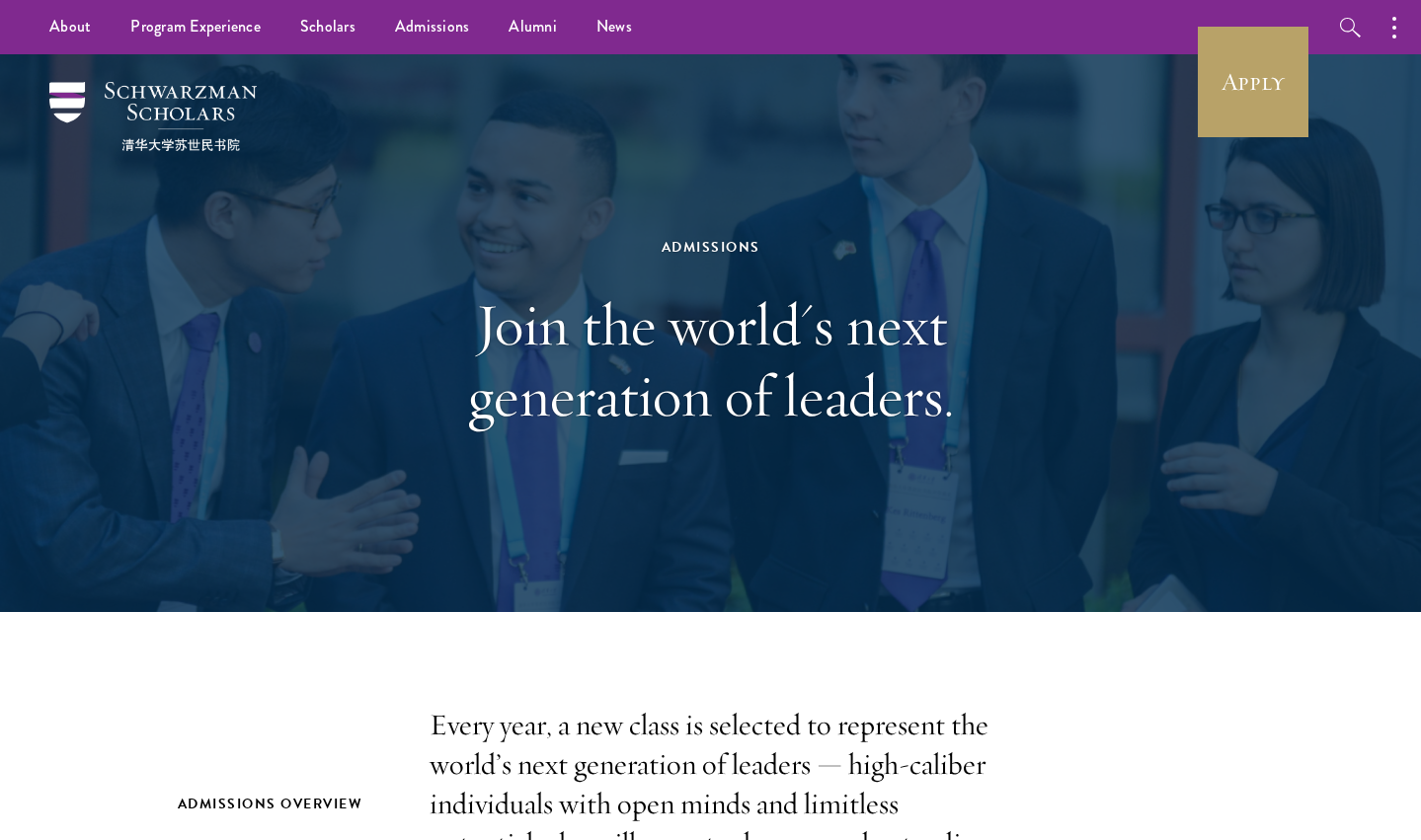 scroll, scrollTop: 0, scrollLeft: 0, axis: both 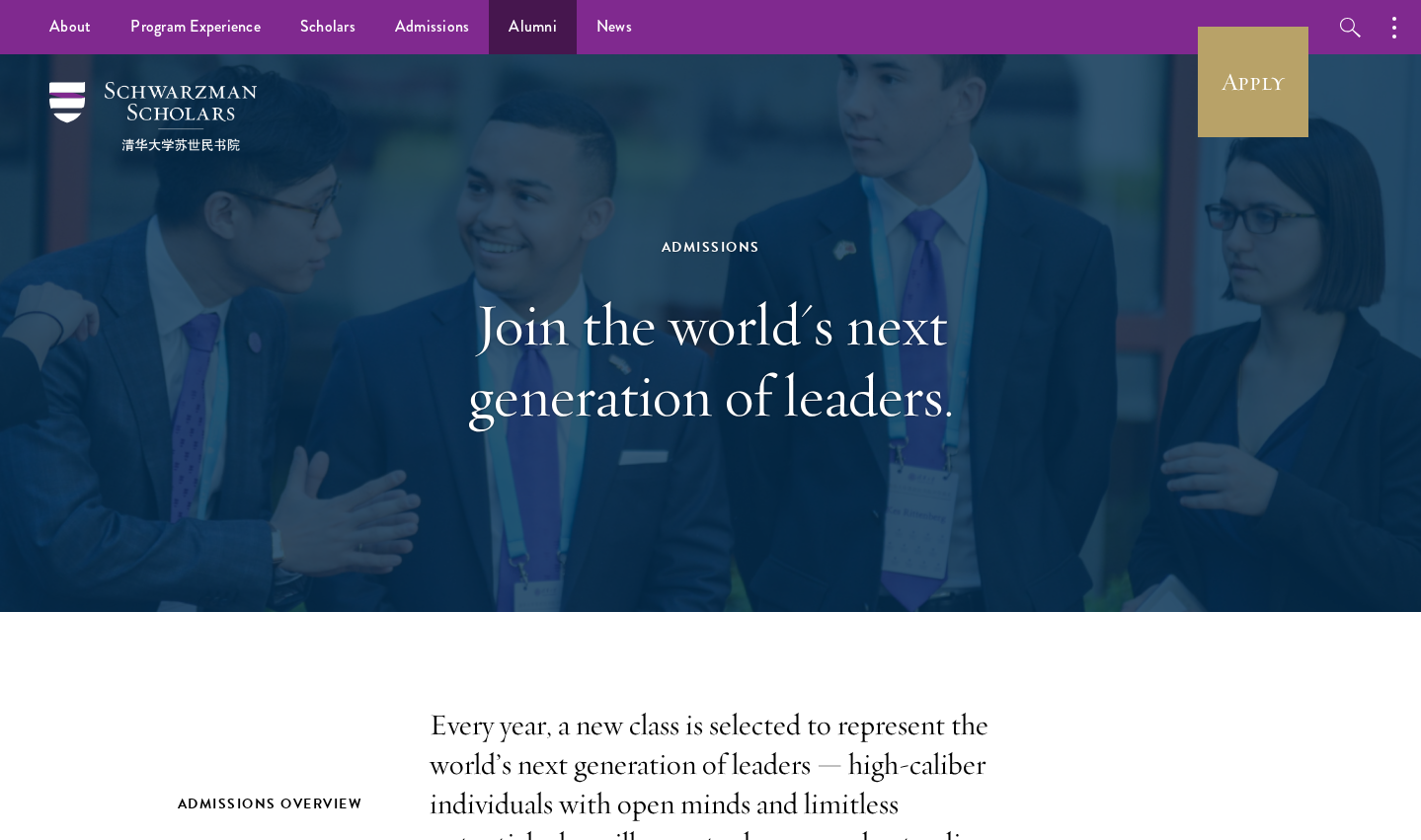 click on "Alumni" at bounding box center [532, 27] 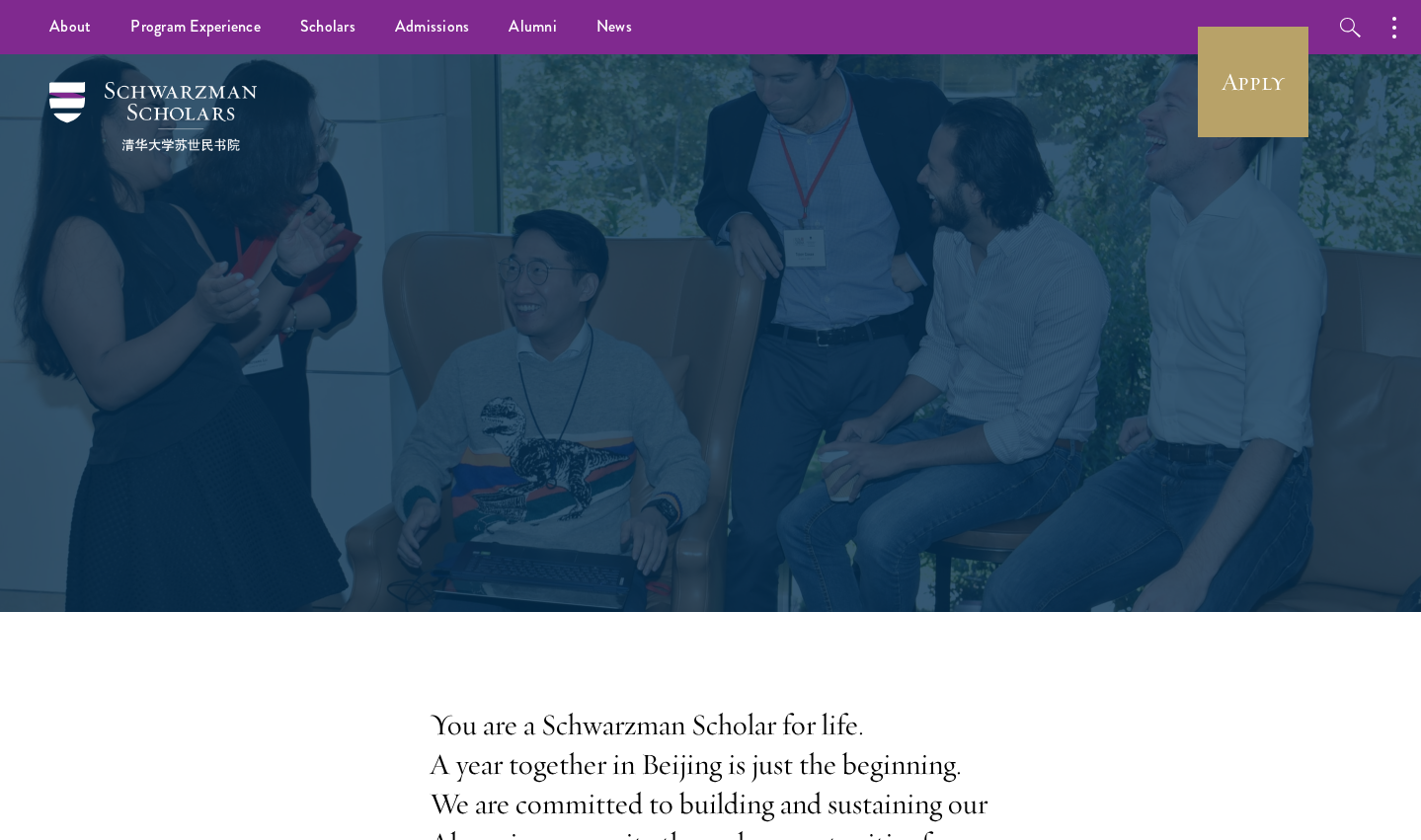 scroll, scrollTop: 0, scrollLeft: 0, axis: both 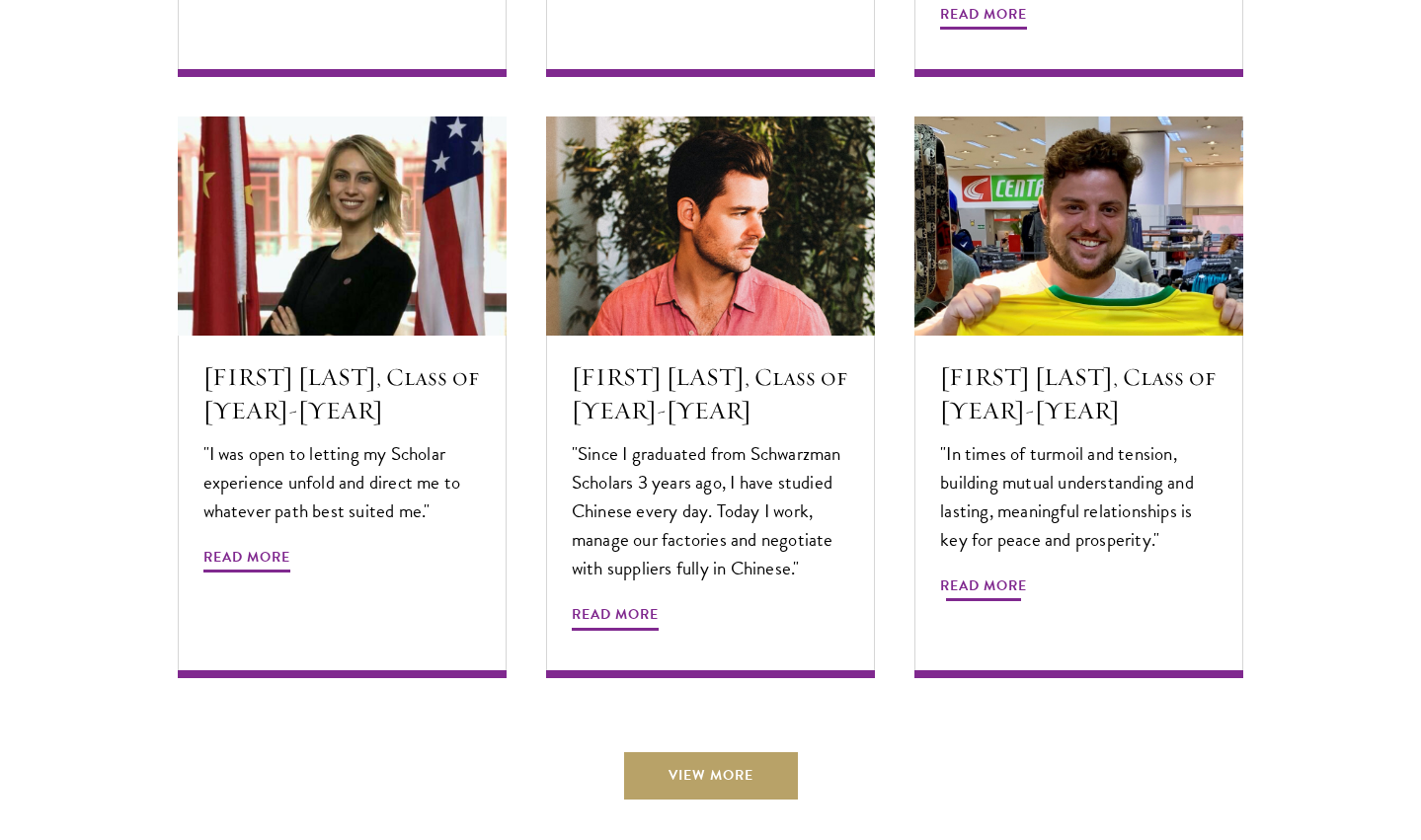 click on "Read More" at bounding box center (984, 588) 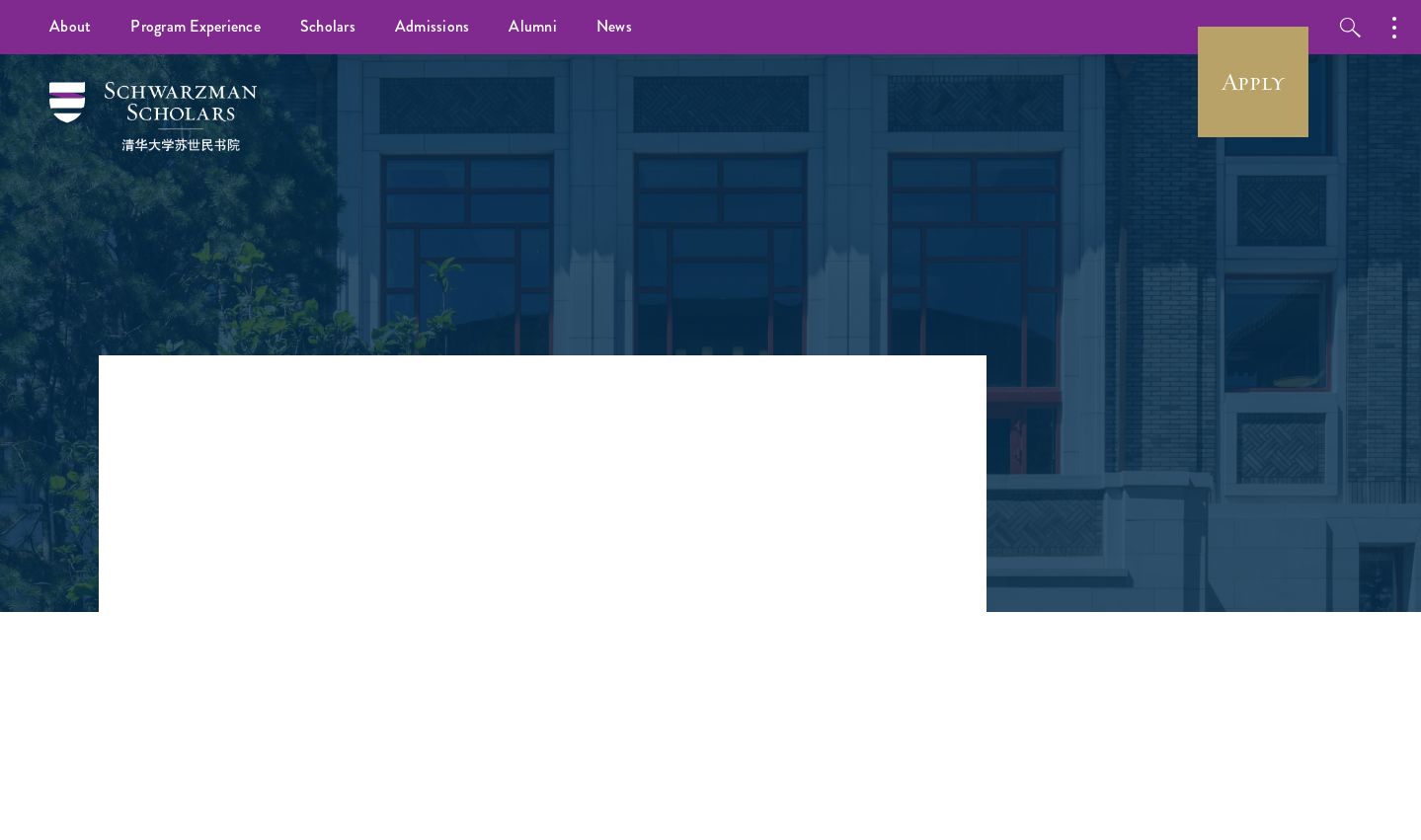 scroll, scrollTop: 0, scrollLeft: 0, axis: both 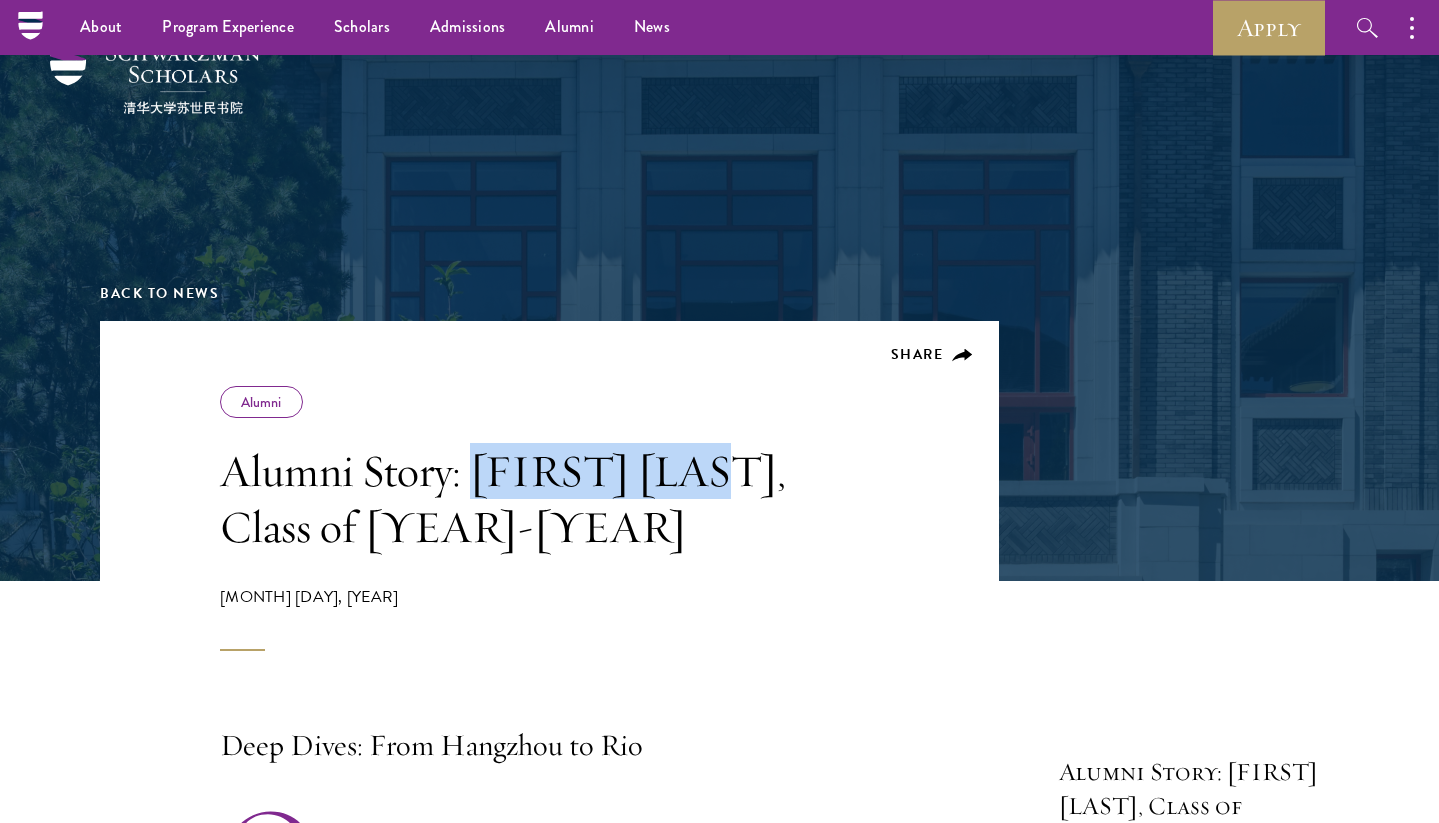 drag, startPoint x: 478, startPoint y: 459, endPoint x: 678, endPoint y: 465, distance: 200.08998 